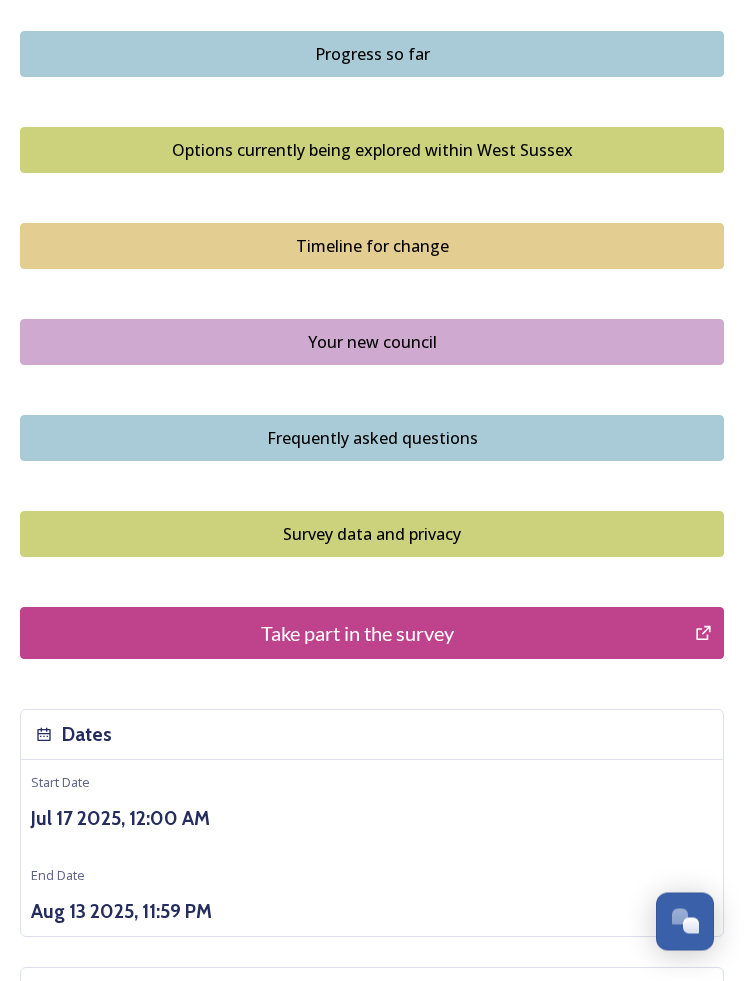 scroll, scrollTop: 1381, scrollLeft: 0, axis: vertical 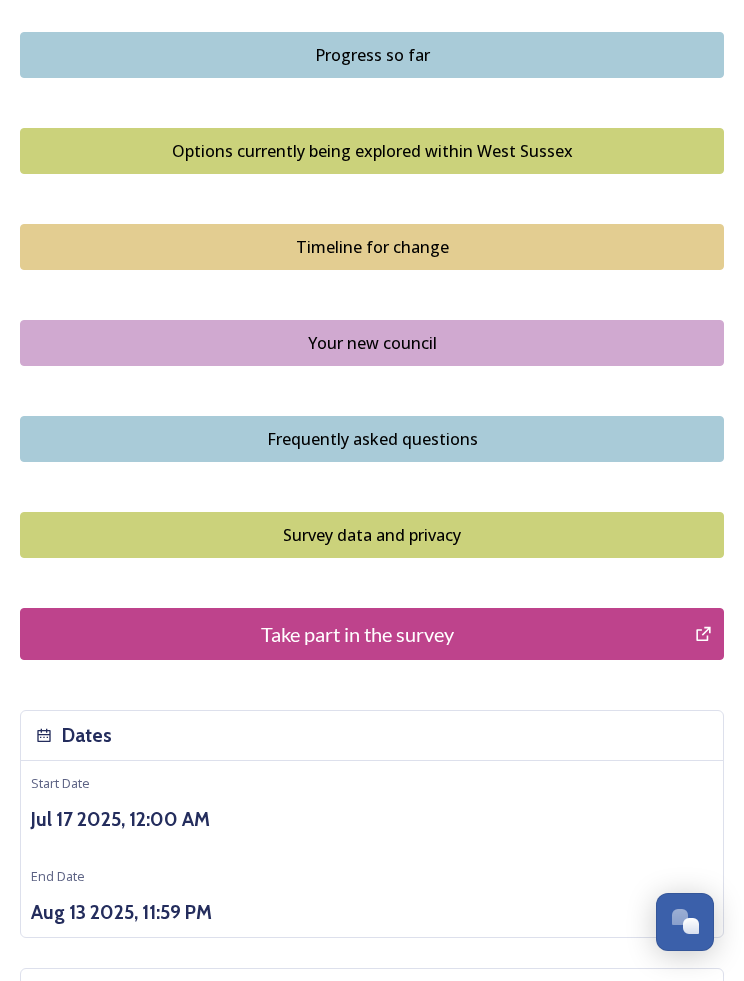 click on "Options currently being explored within West Sussex" at bounding box center [372, 151] 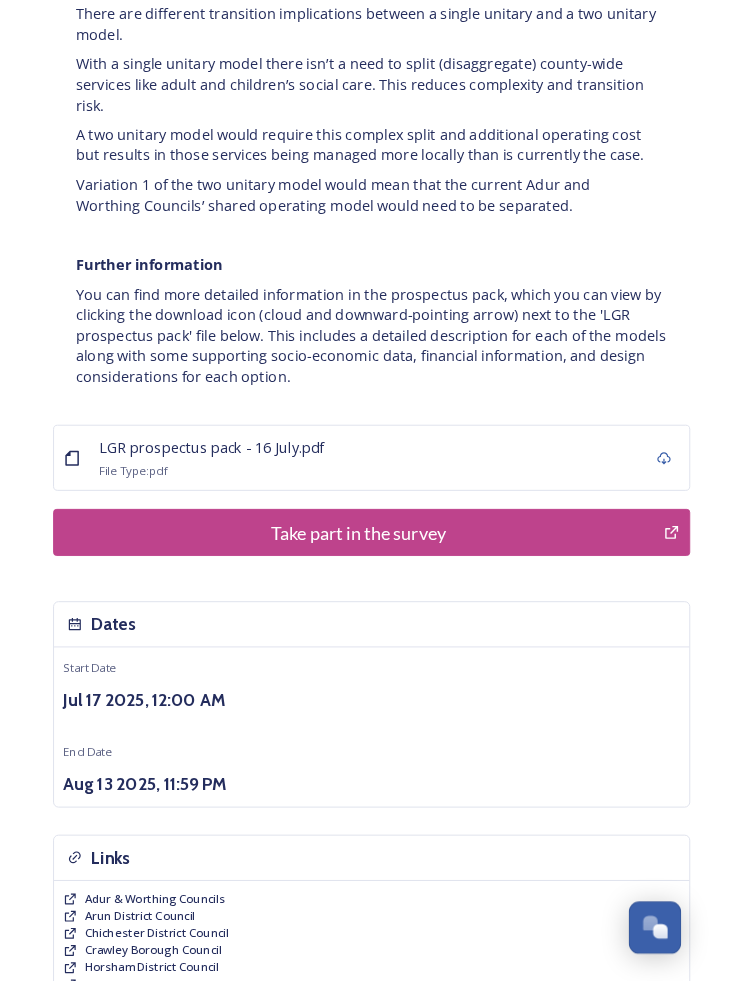 scroll, scrollTop: 4236, scrollLeft: 0, axis: vertical 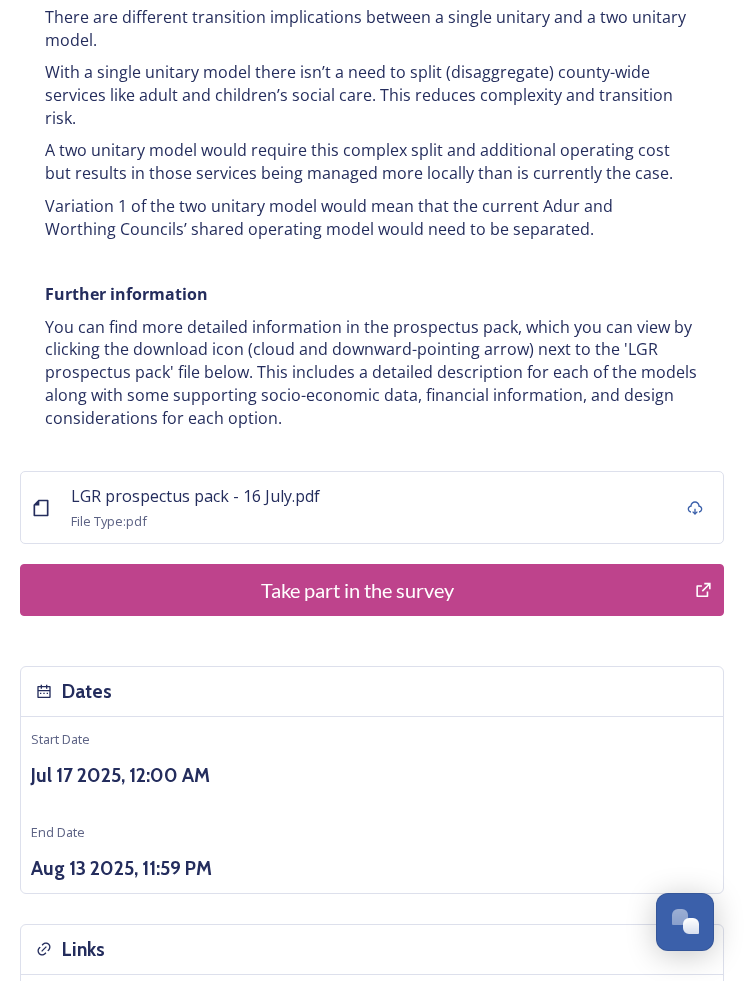 click on "Take part in the survey" at bounding box center (357, 590) 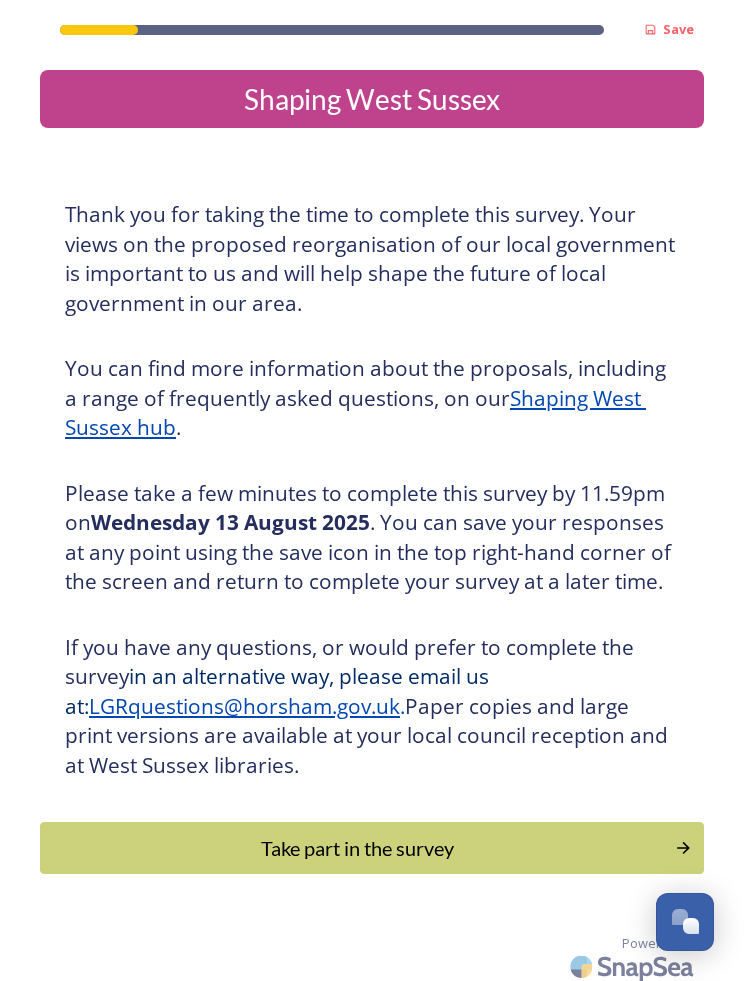 scroll, scrollTop: 25, scrollLeft: 0, axis: vertical 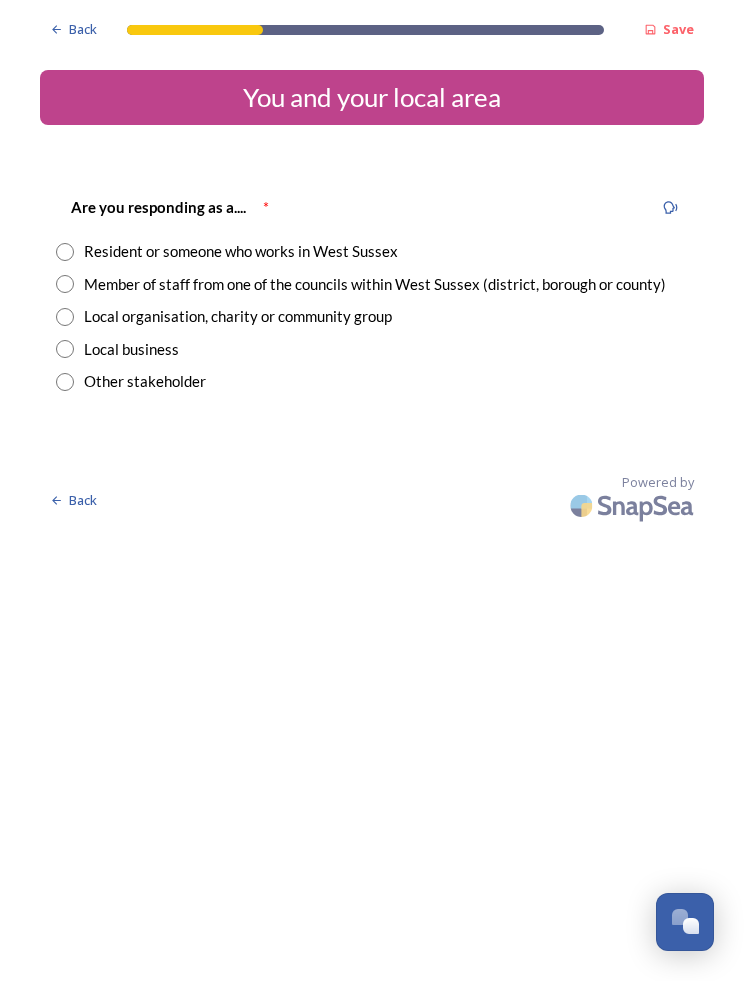 click at bounding box center (65, 252) 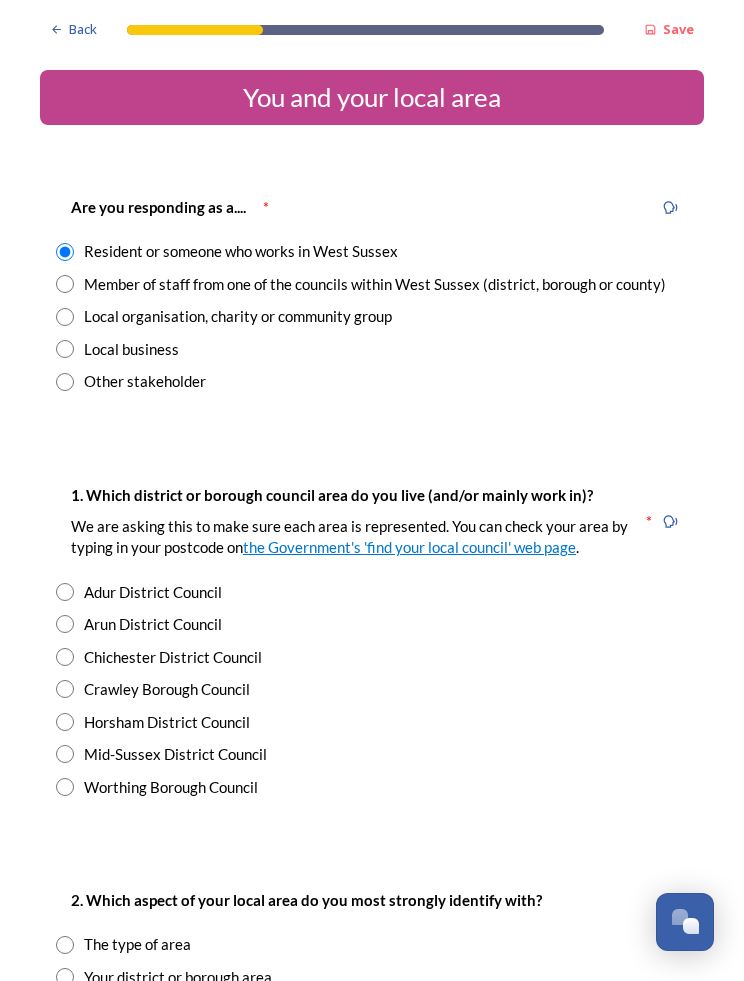 click at bounding box center [65, 787] 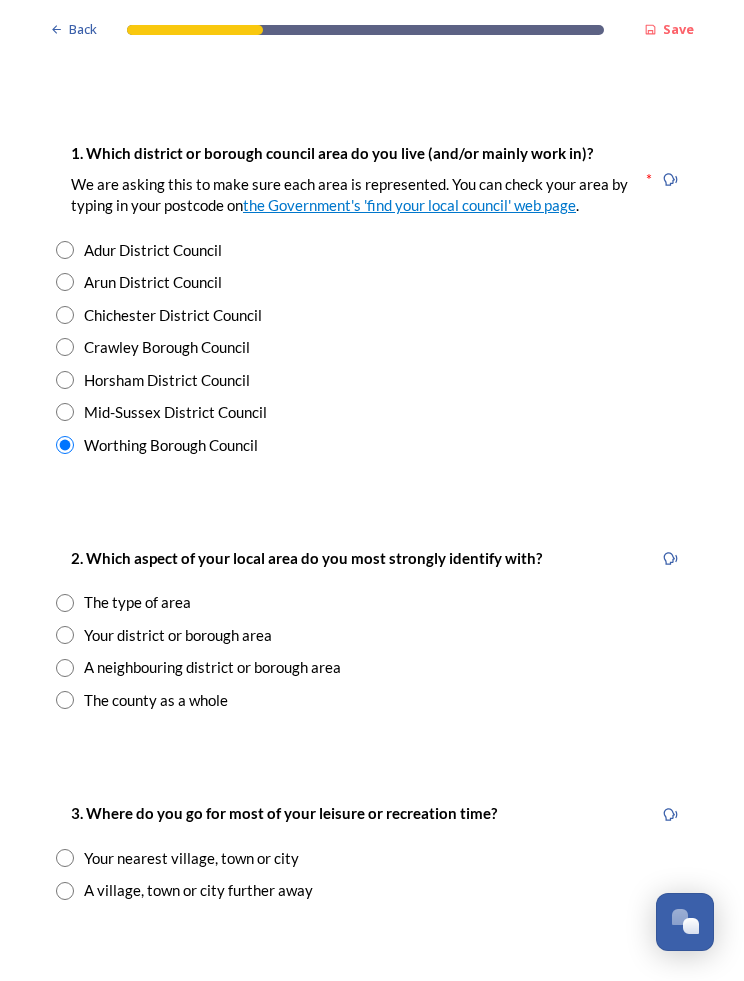 scroll, scrollTop: 345, scrollLeft: 0, axis: vertical 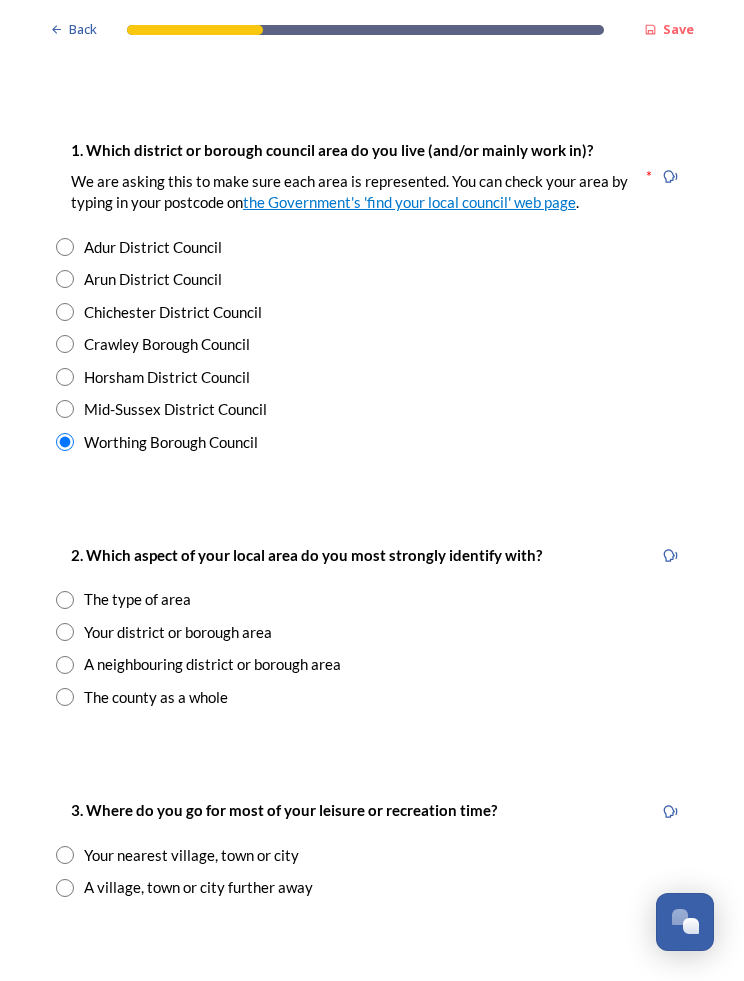 click at bounding box center [65, 632] 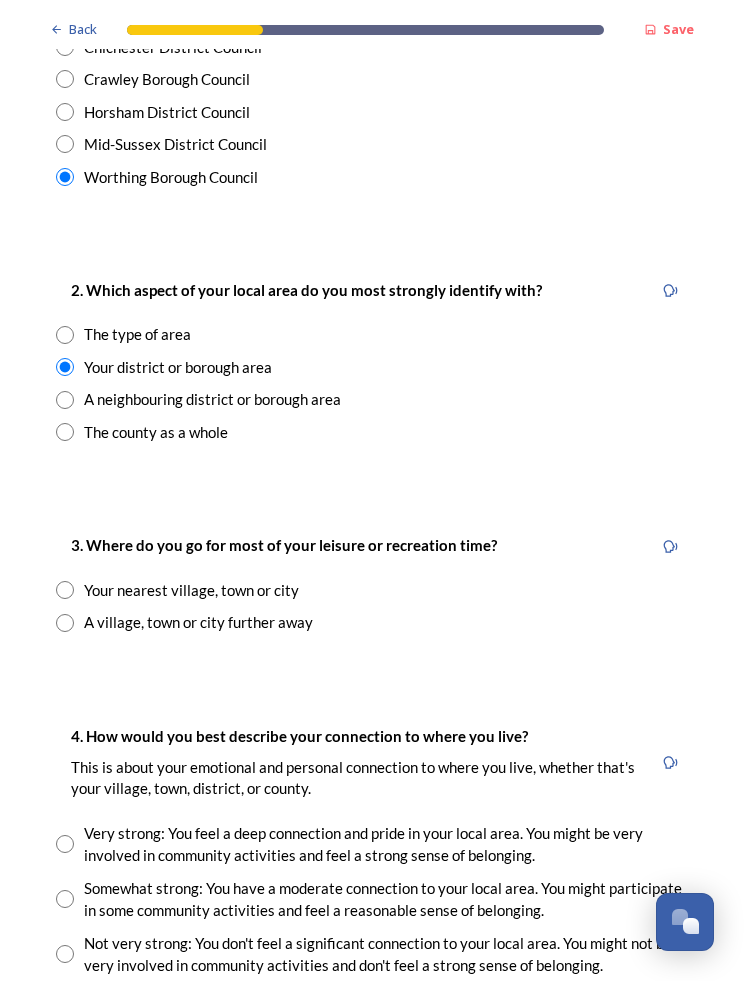 scroll, scrollTop: 611, scrollLeft: 0, axis: vertical 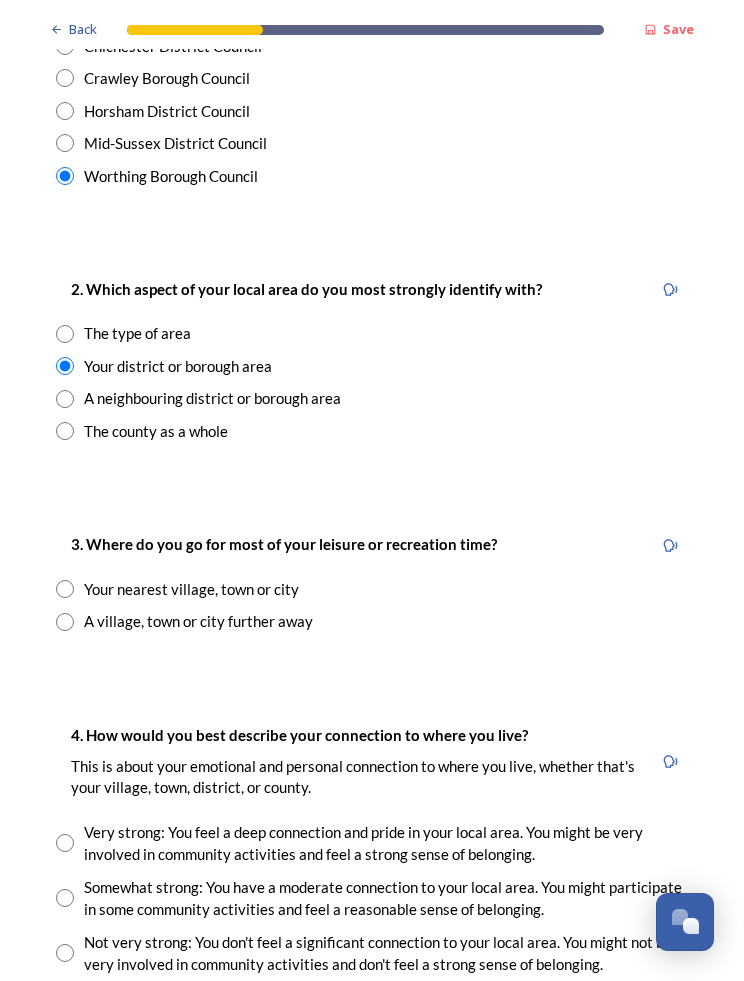 click at bounding box center [65, 589] 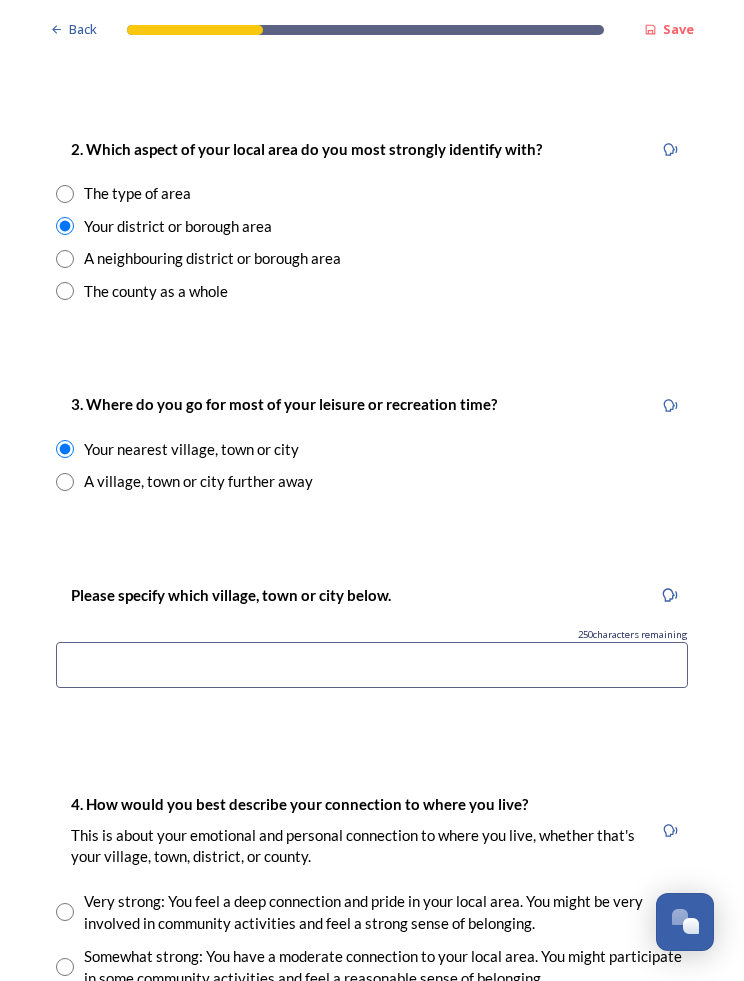 scroll, scrollTop: 772, scrollLeft: 0, axis: vertical 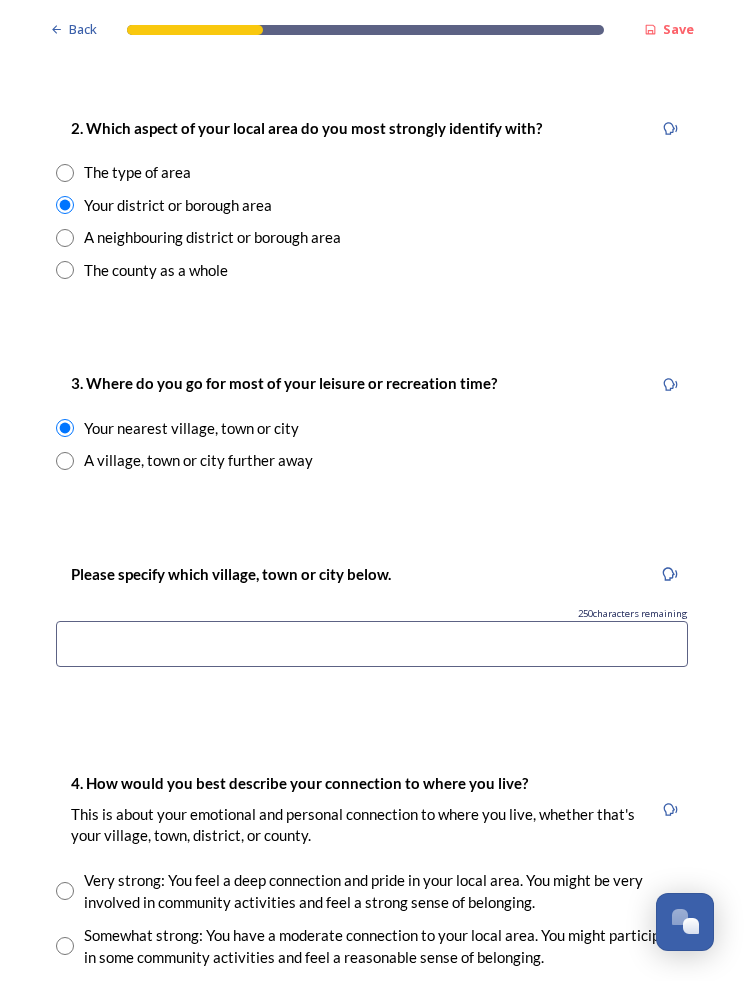 click at bounding box center (372, 644) 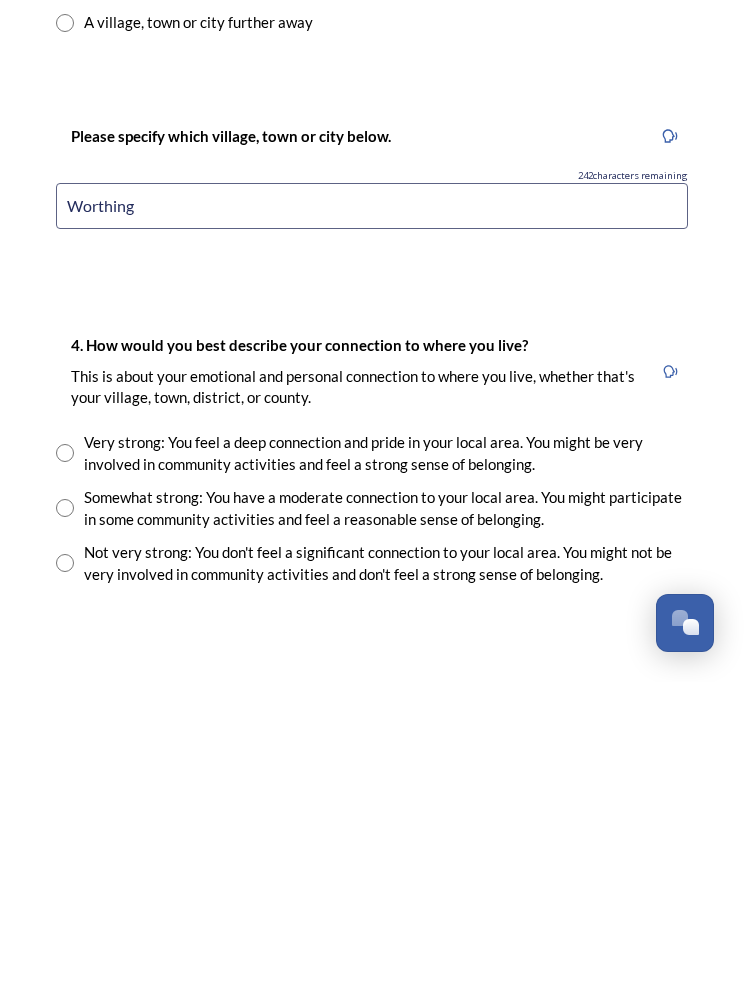 scroll, scrollTop: 917, scrollLeft: 0, axis: vertical 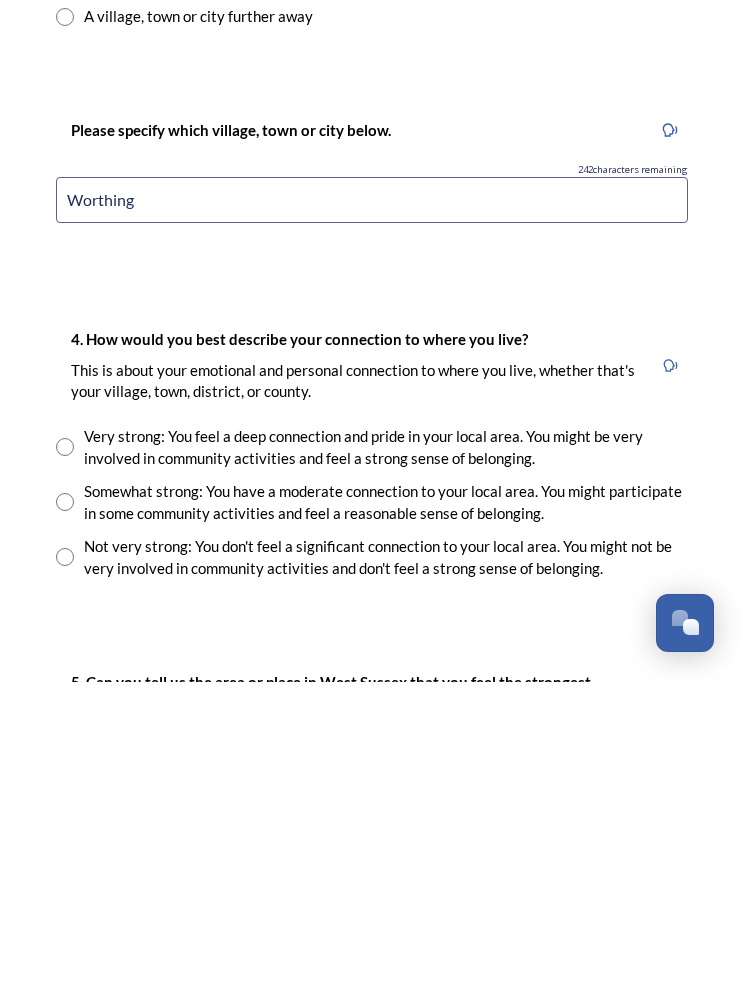 type on "Worthing" 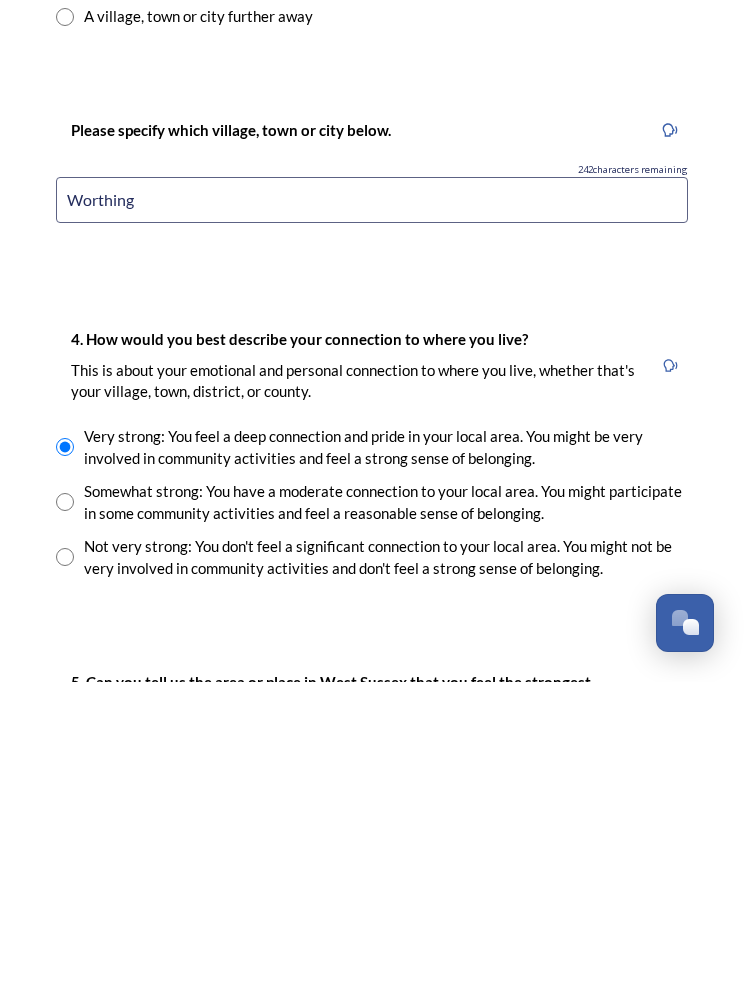 scroll, scrollTop: 25, scrollLeft: 0, axis: vertical 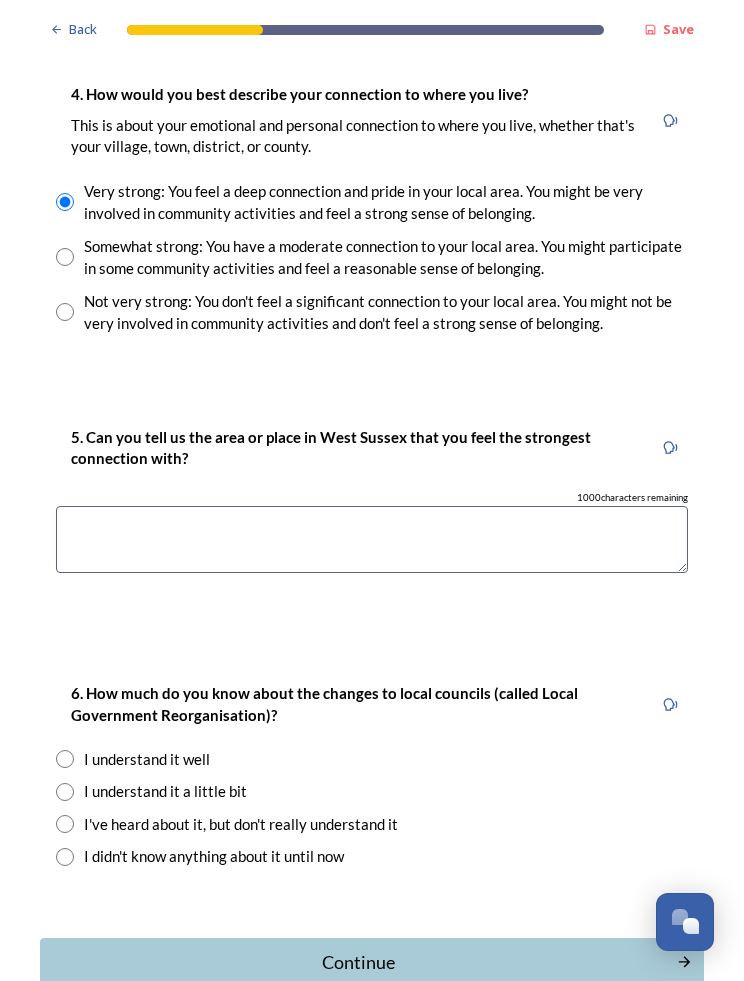 click at bounding box center [372, 539] 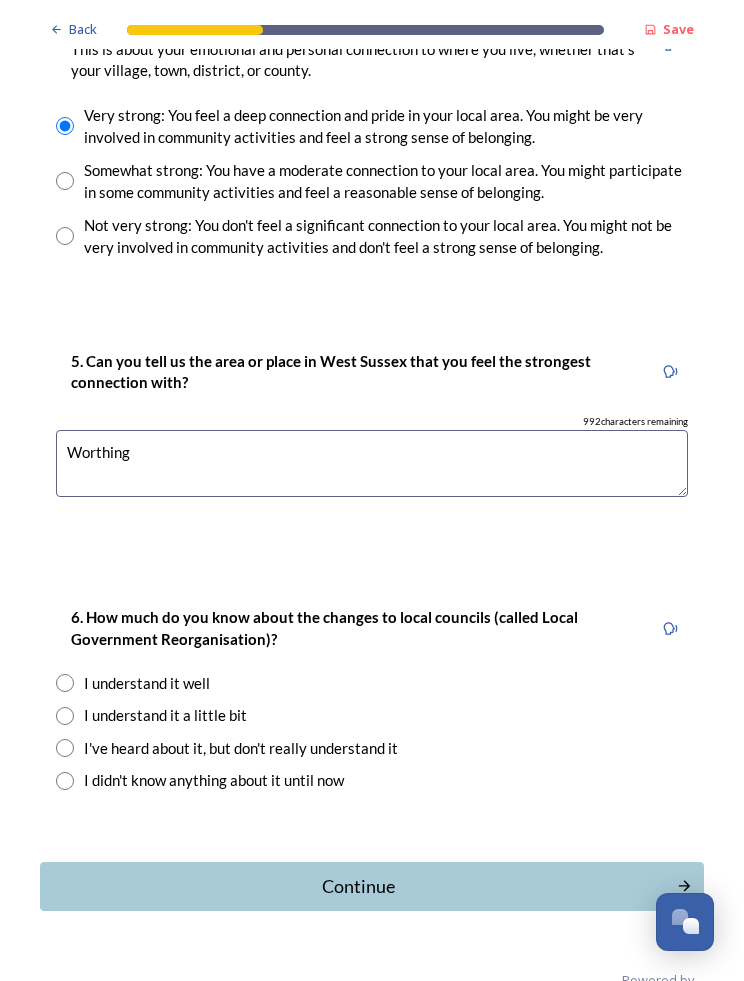 scroll, scrollTop: 1536, scrollLeft: 0, axis: vertical 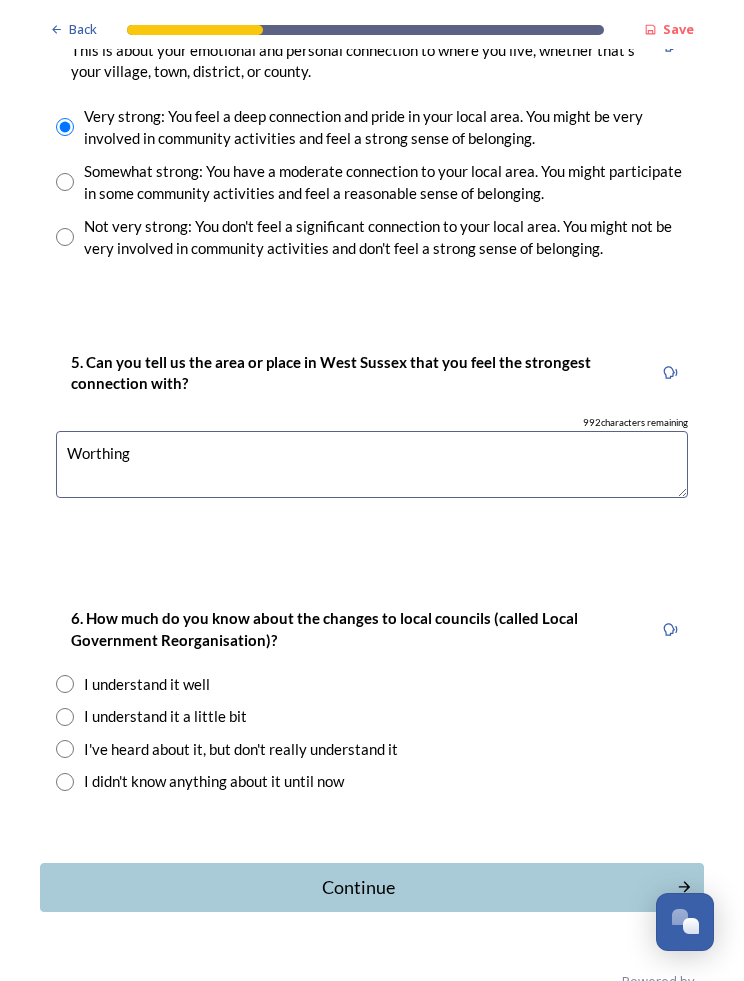 type on "Worthing" 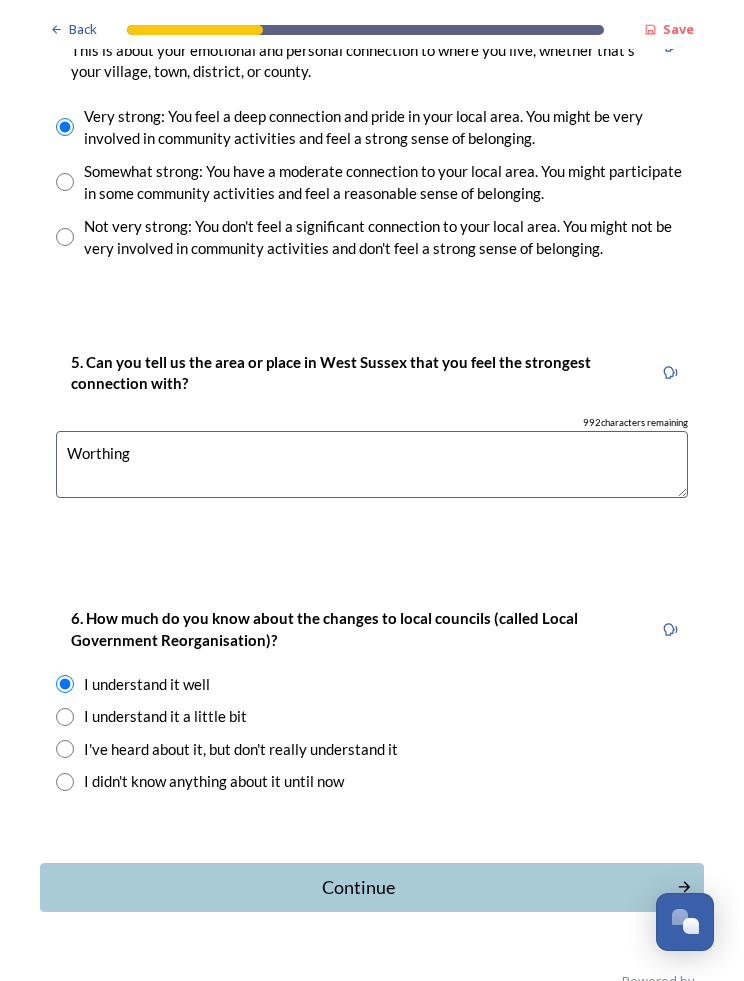click on "Continue" at bounding box center [358, 887] 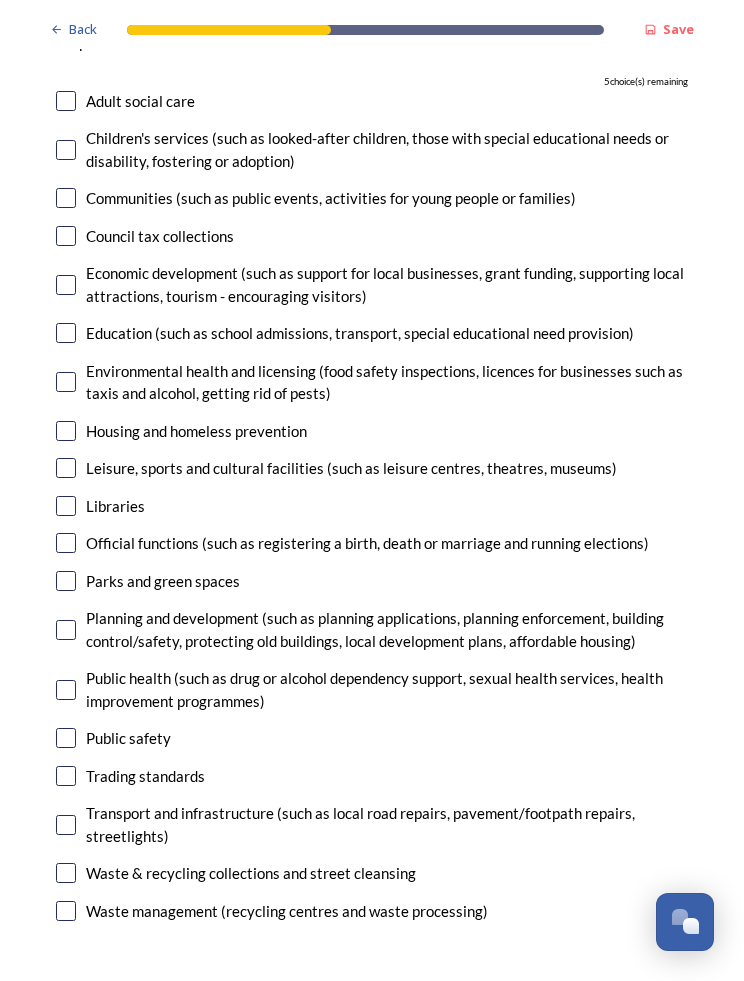 scroll, scrollTop: 240, scrollLeft: 0, axis: vertical 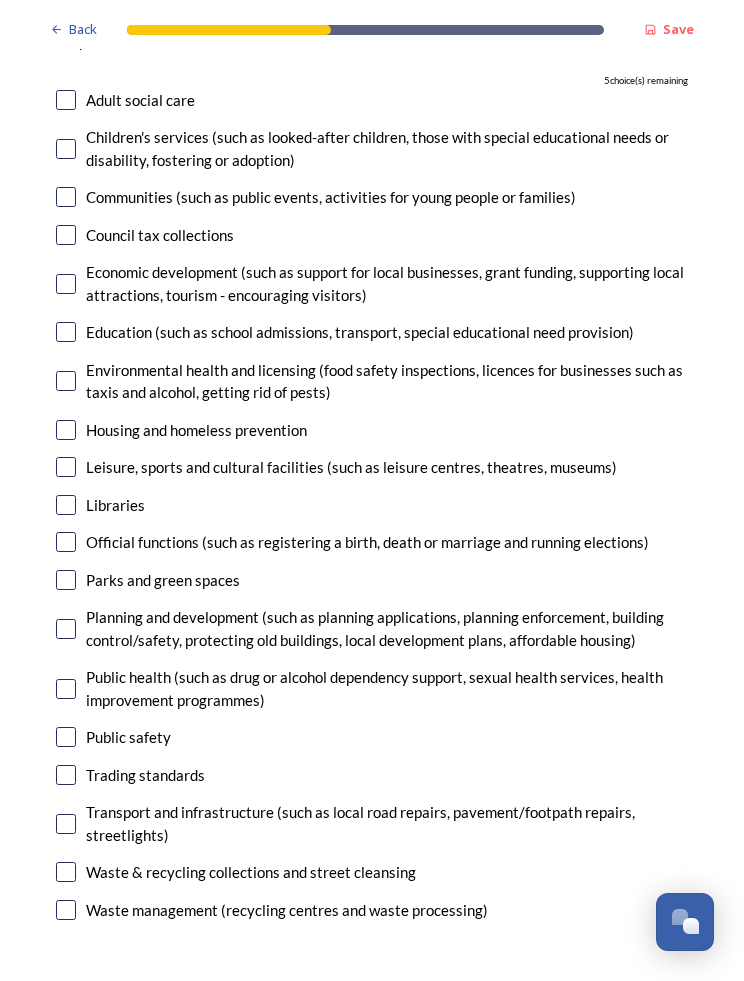 click at bounding box center (66, 284) 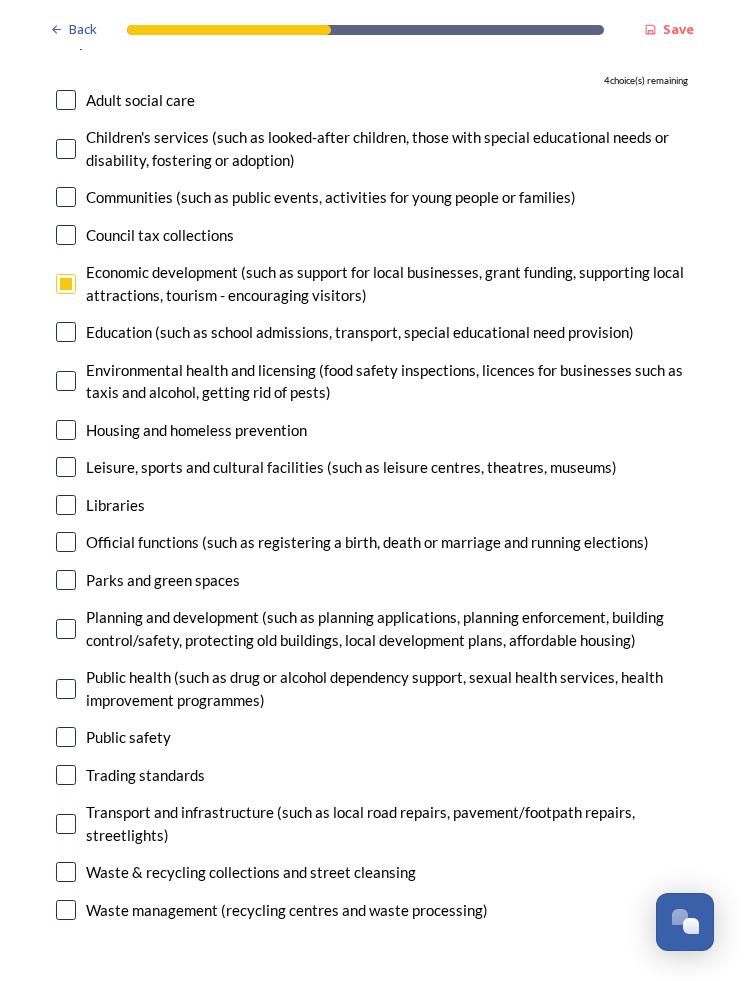 click at bounding box center (66, 467) 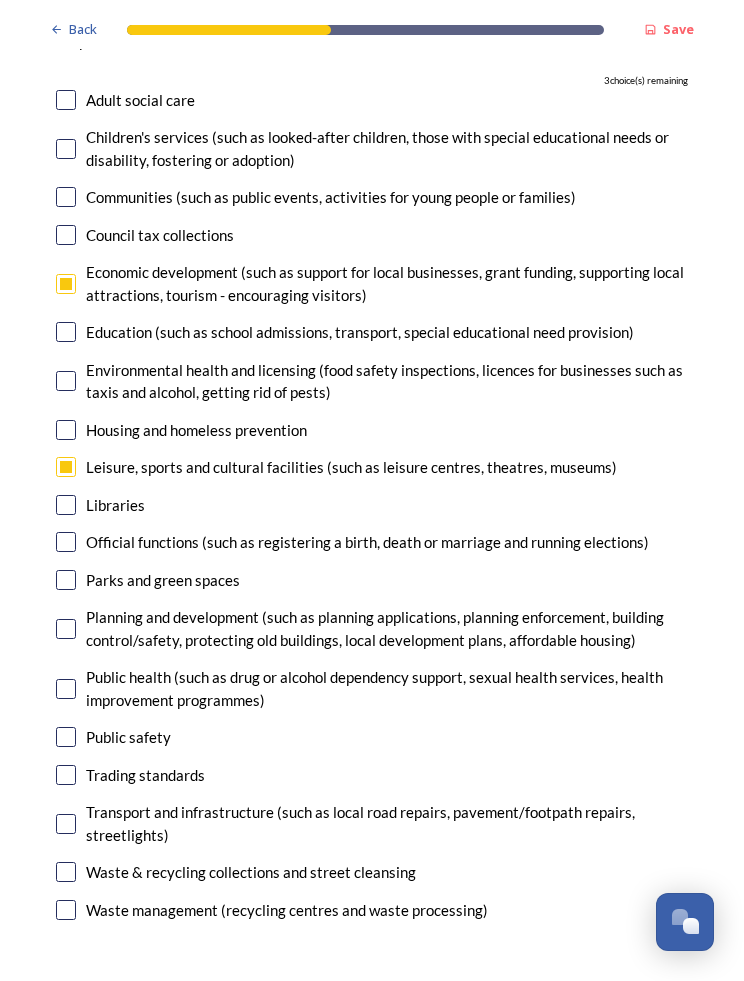 click at bounding box center [66, 580] 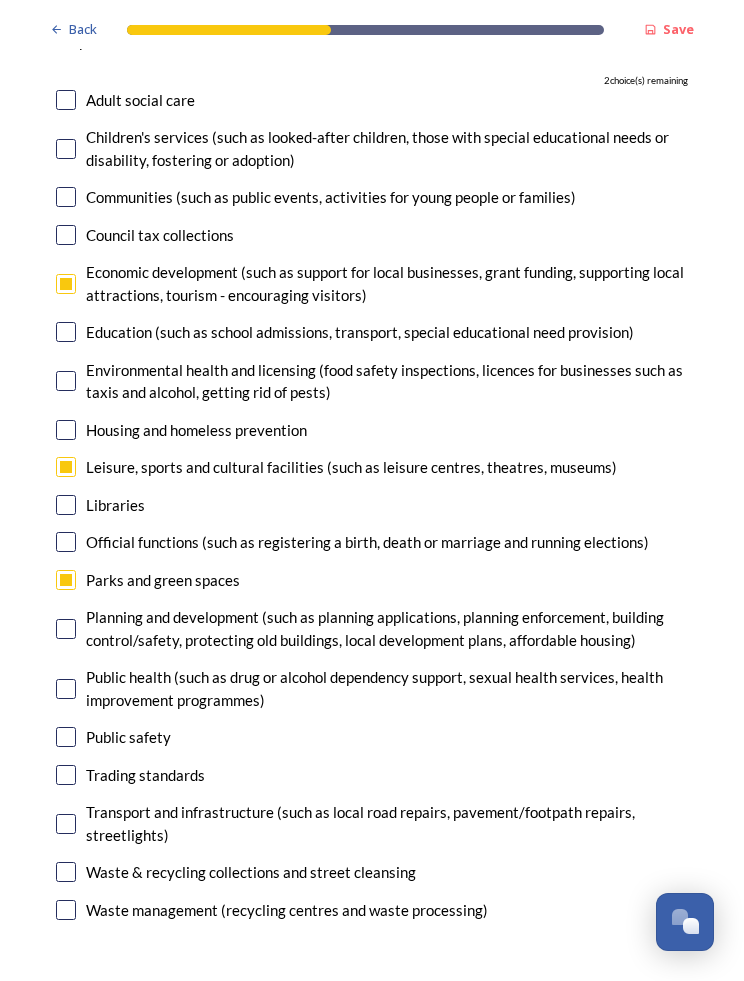 click at bounding box center (66, 824) 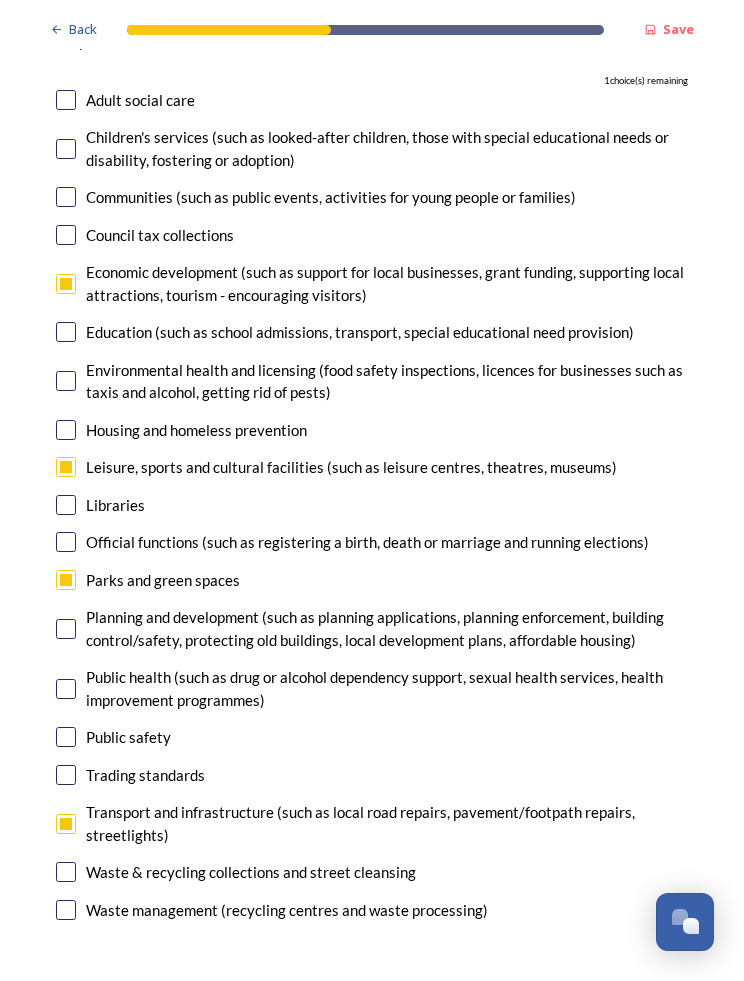 click at bounding box center (66, 872) 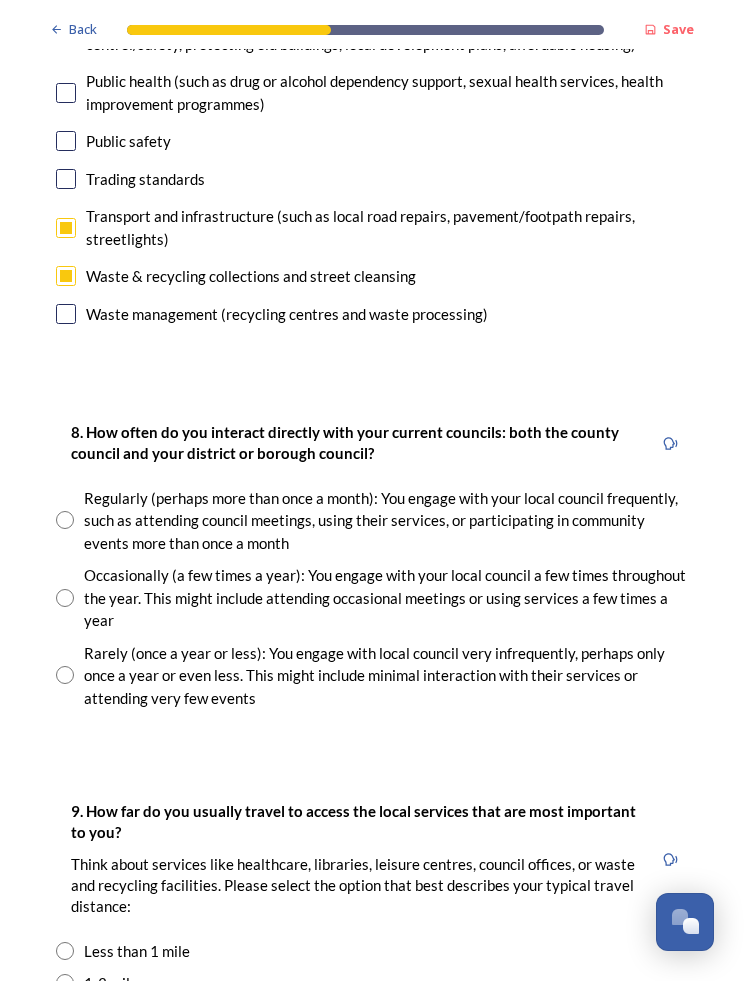 scroll, scrollTop: 837, scrollLeft: 0, axis: vertical 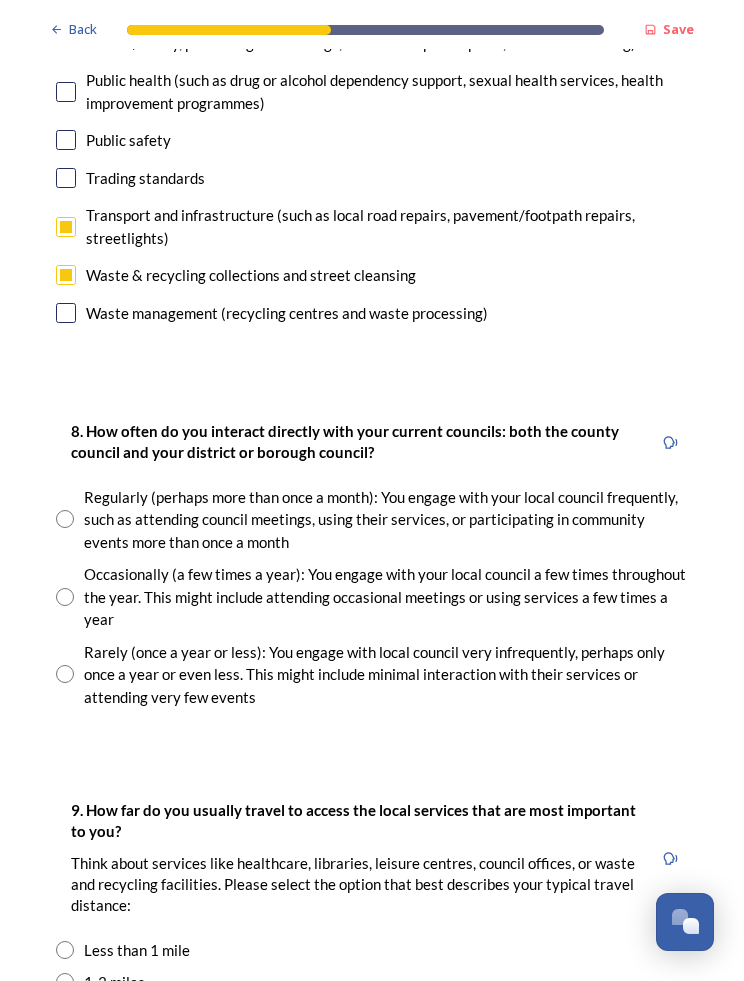 click at bounding box center [65, 674] 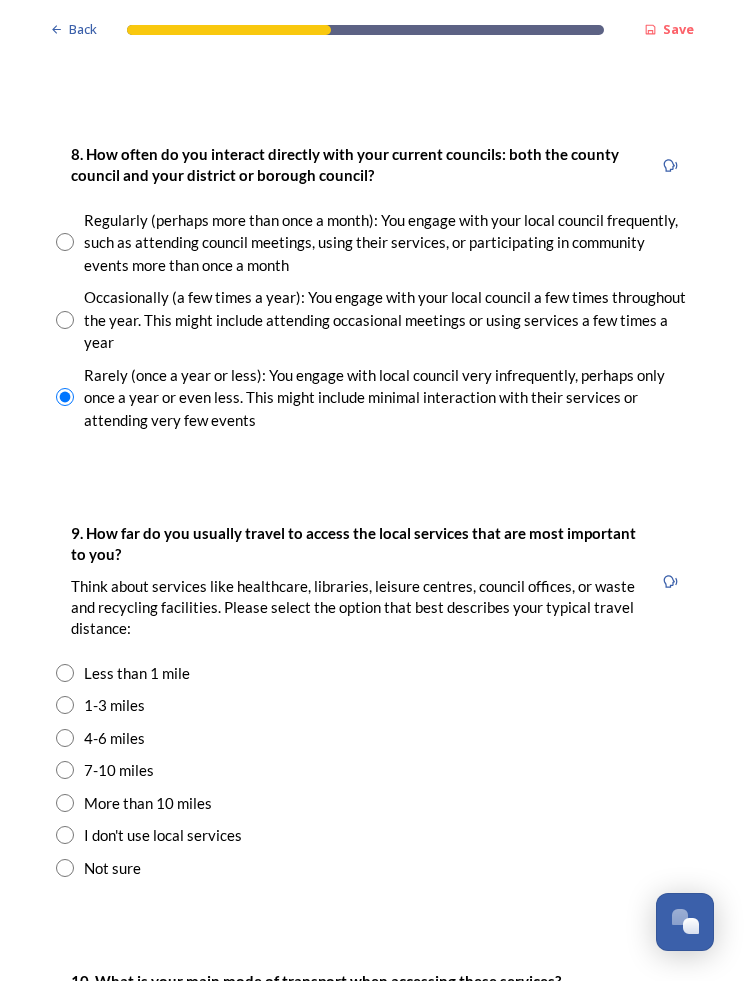 scroll, scrollTop: 1114, scrollLeft: 0, axis: vertical 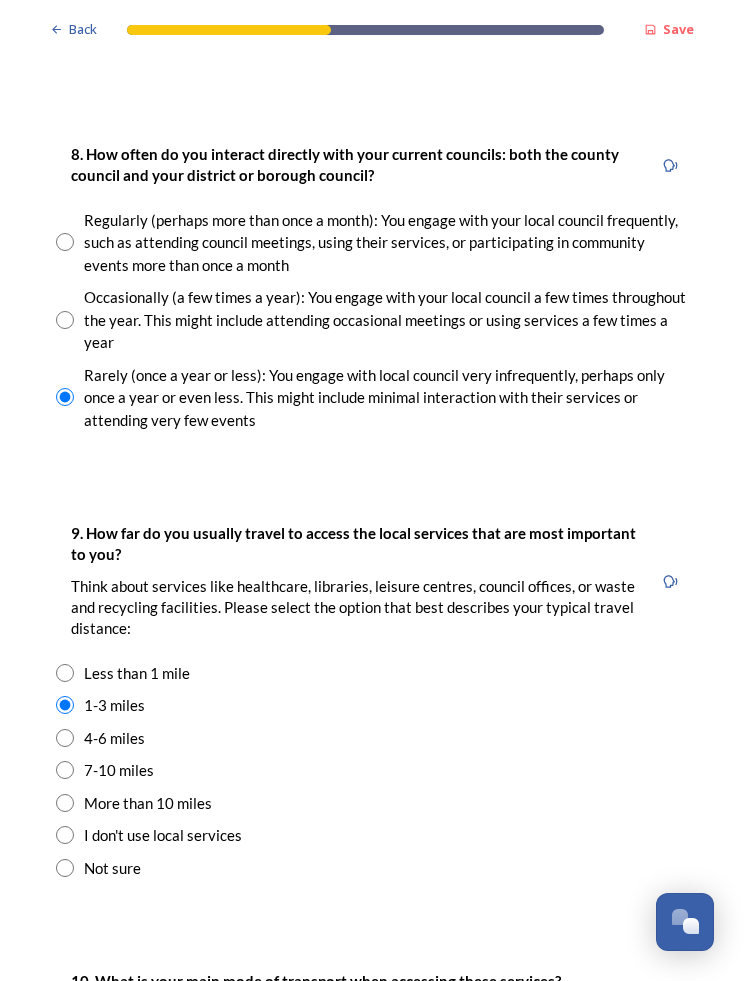 click at bounding box center (65, 673) 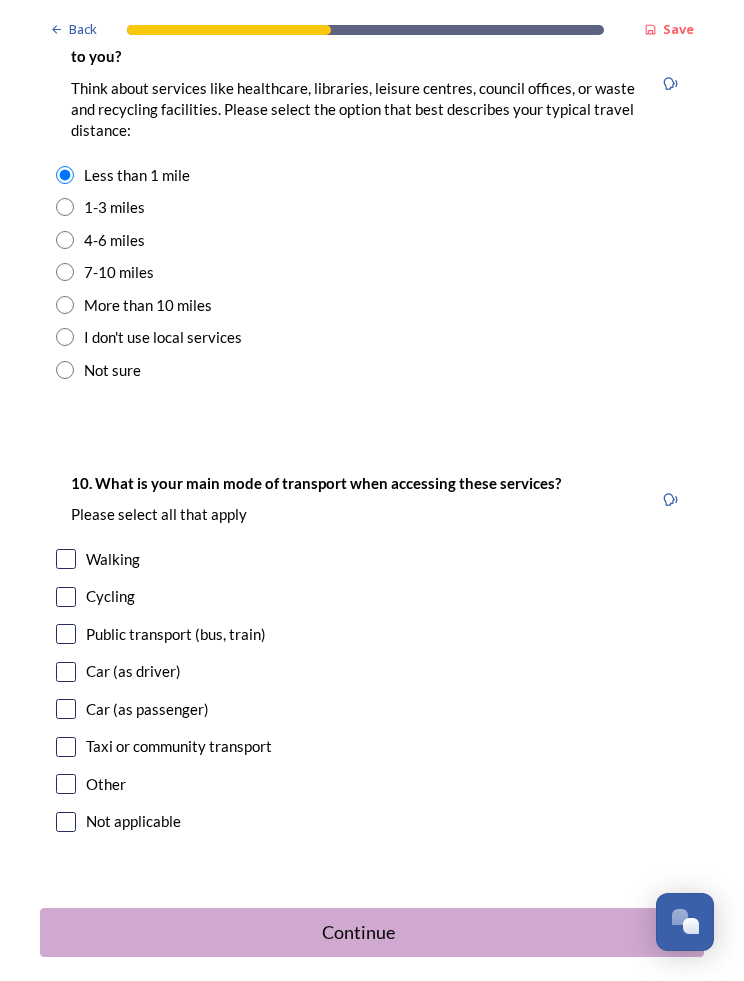 scroll, scrollTop: 1635, scrollLeft: 0, axis: vertical 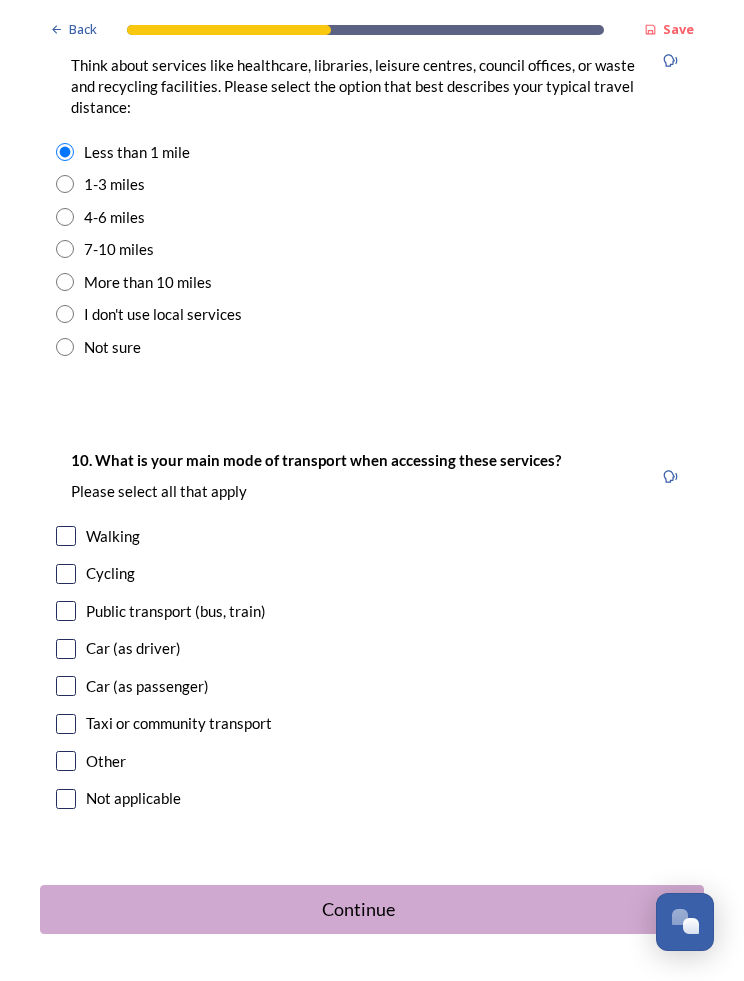 click at bounding box center [66, 536] 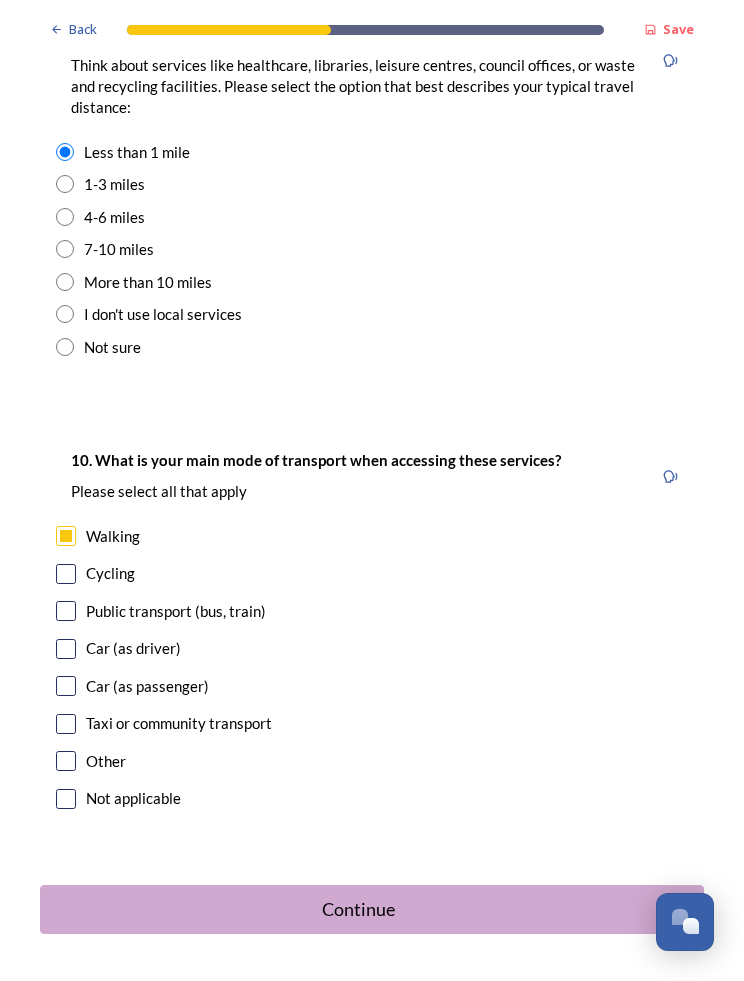 click at bounding box center (66, 574) 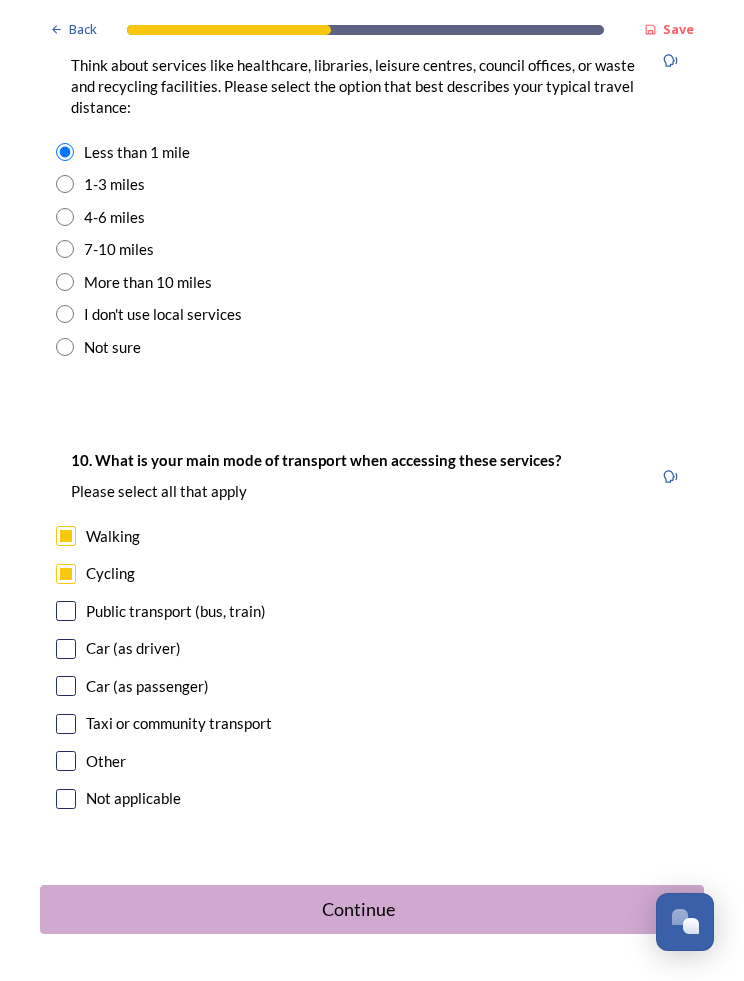 click at bounding box center (66, 649) 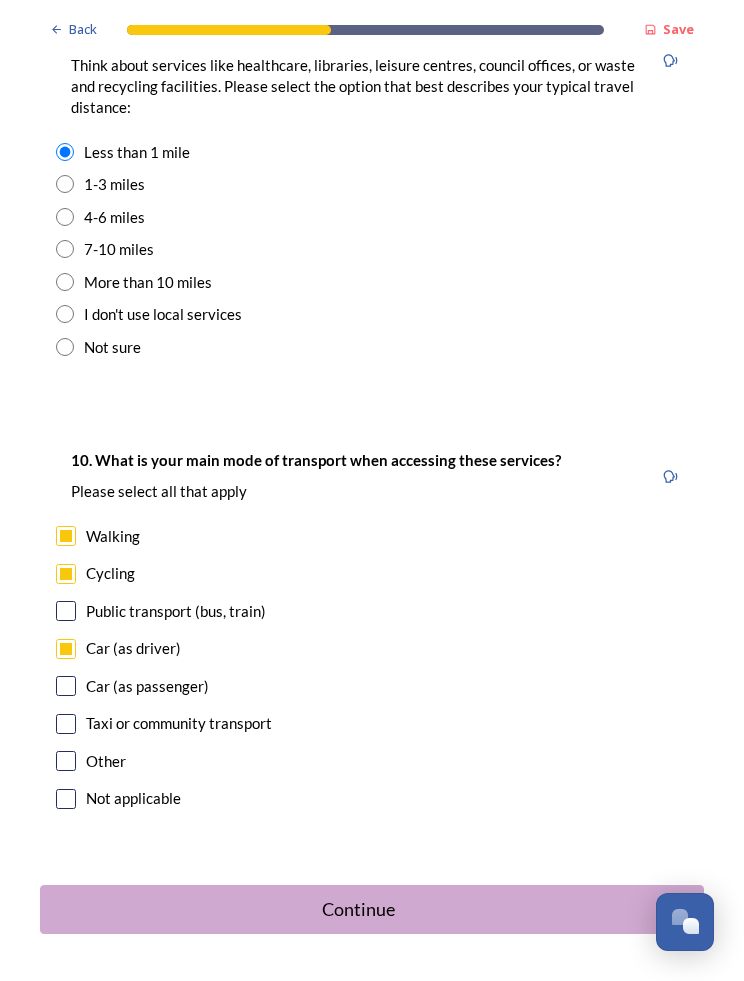 click on "10. What is your main mode of transport when accessing these services?  Please select all that apply Walking Cycling Public transport (bus, train) Car (as driver) Car (as passenger) Taxi or community transport Other Not applicable" at bounding box center [372, 631] 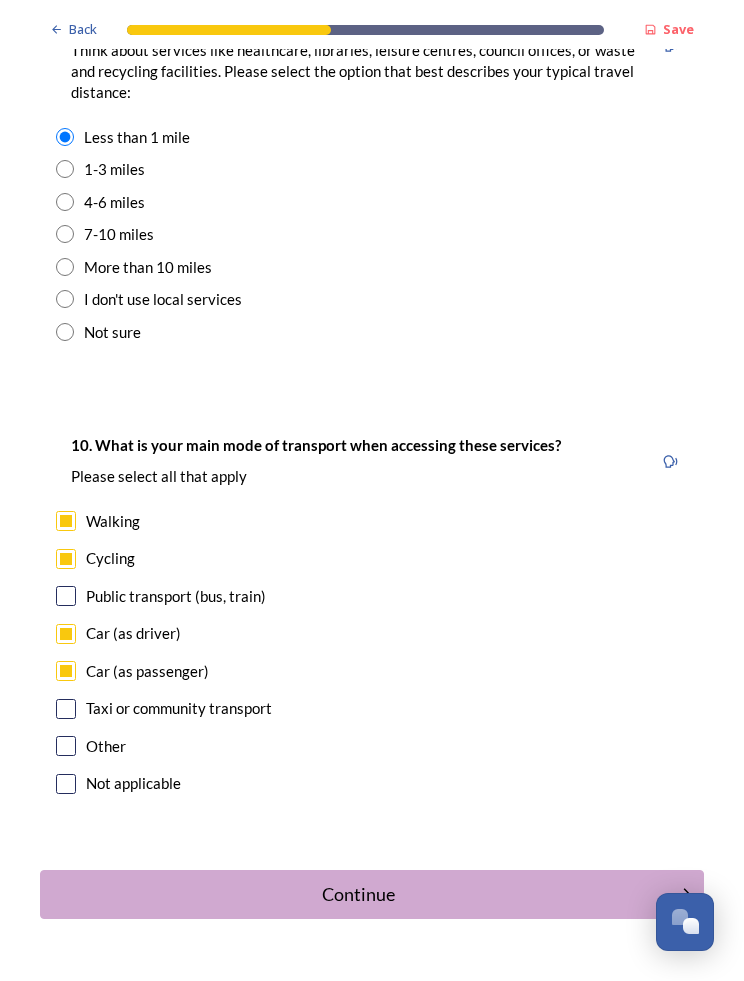 scroll, scrollTop: 1649, scrollLeft: 0, axis: vertical 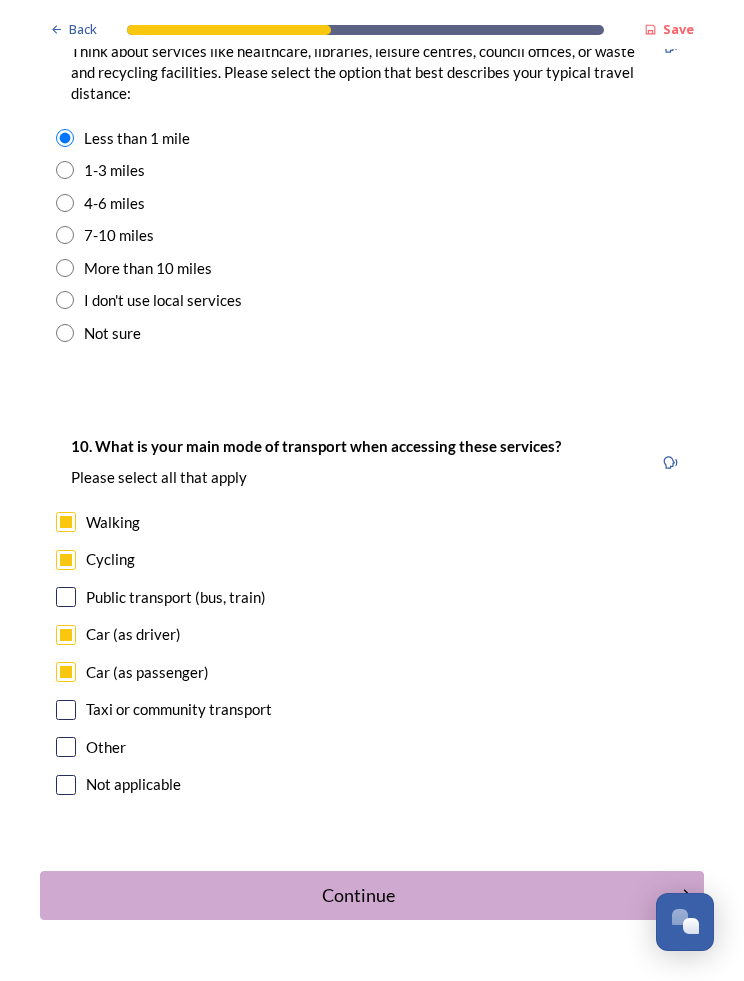 click on "Continue" at bounding box center (358, 895) 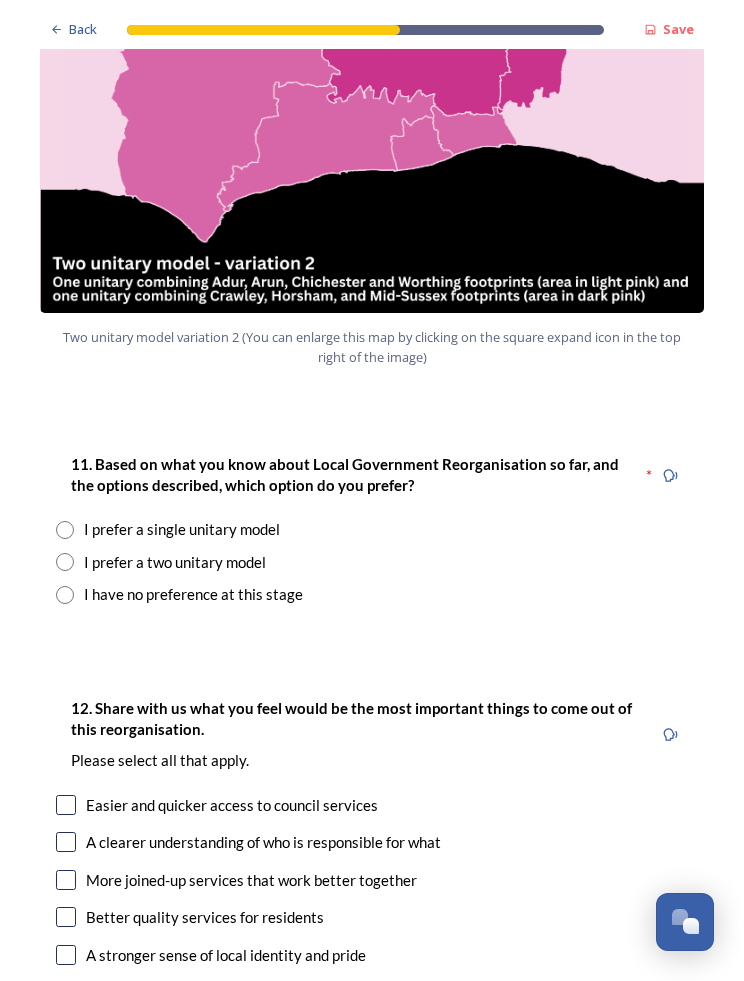 scroll, scrollTop: 2214, scrollLeft: 0, axis: vertical 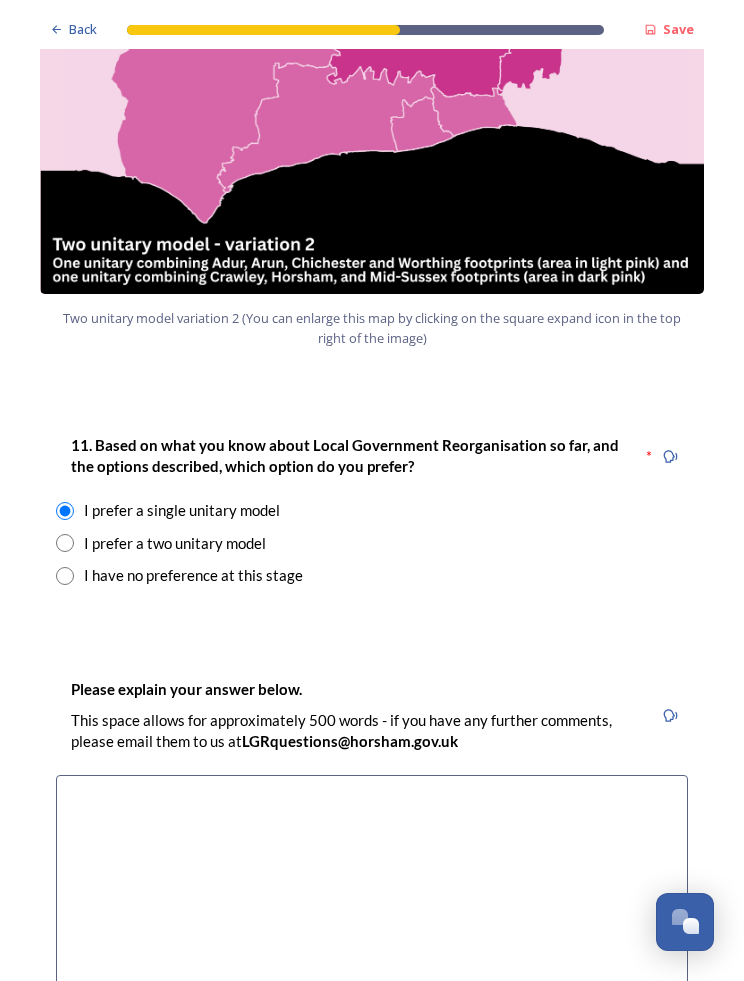 click at bounding box center (372, 887) 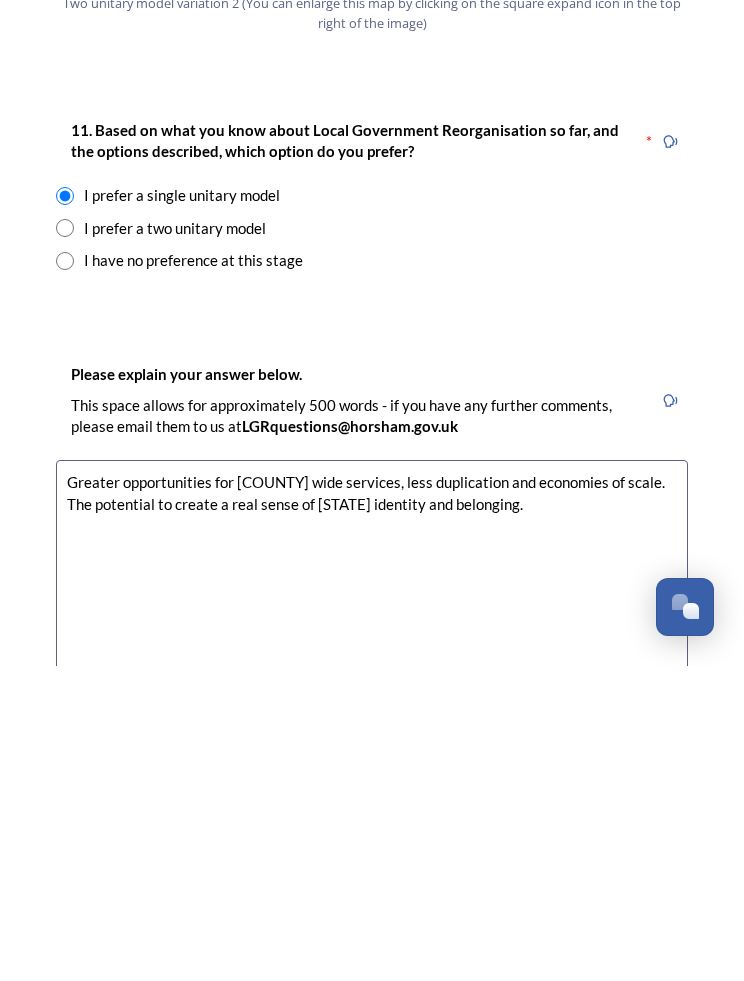 click on "Greater opportunities for [COUNTY] wide services, less duplication and economies of scale. The potential to create a real sense of [STATE] identity and belonging." at bounding box center [372, 887] 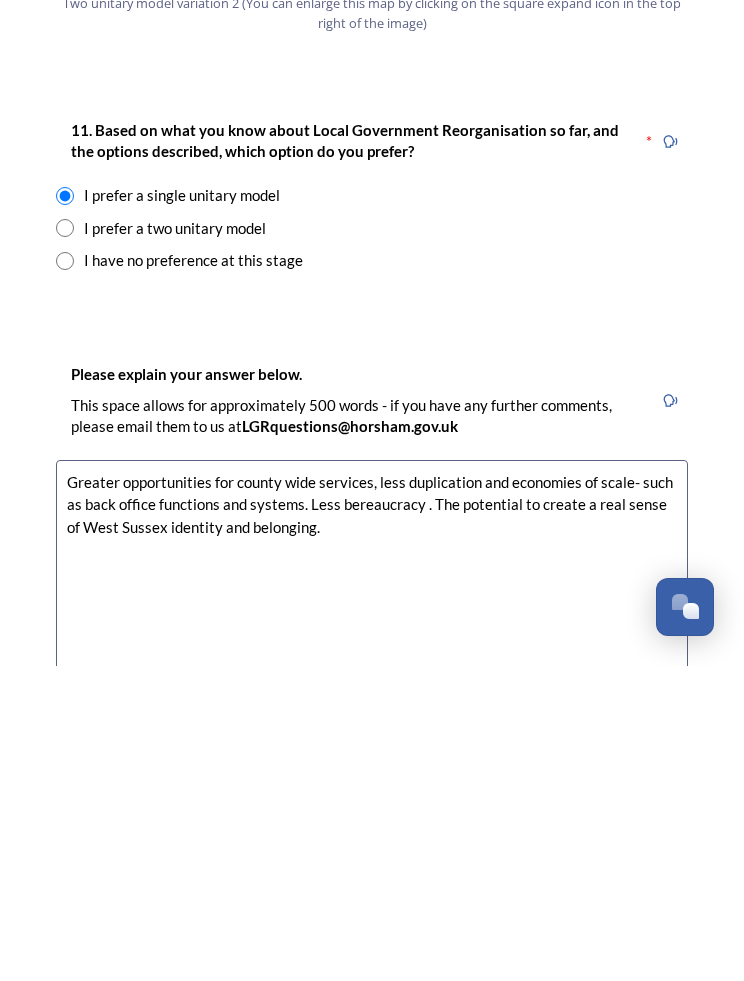 click on "Greater opportunities for county wide services, less duplication and economies of scale- such as back office functions and systems. Less bereaucracy . The potential to create a real sense of West Sussex identity and belonging." at bounding box center (372, 887) 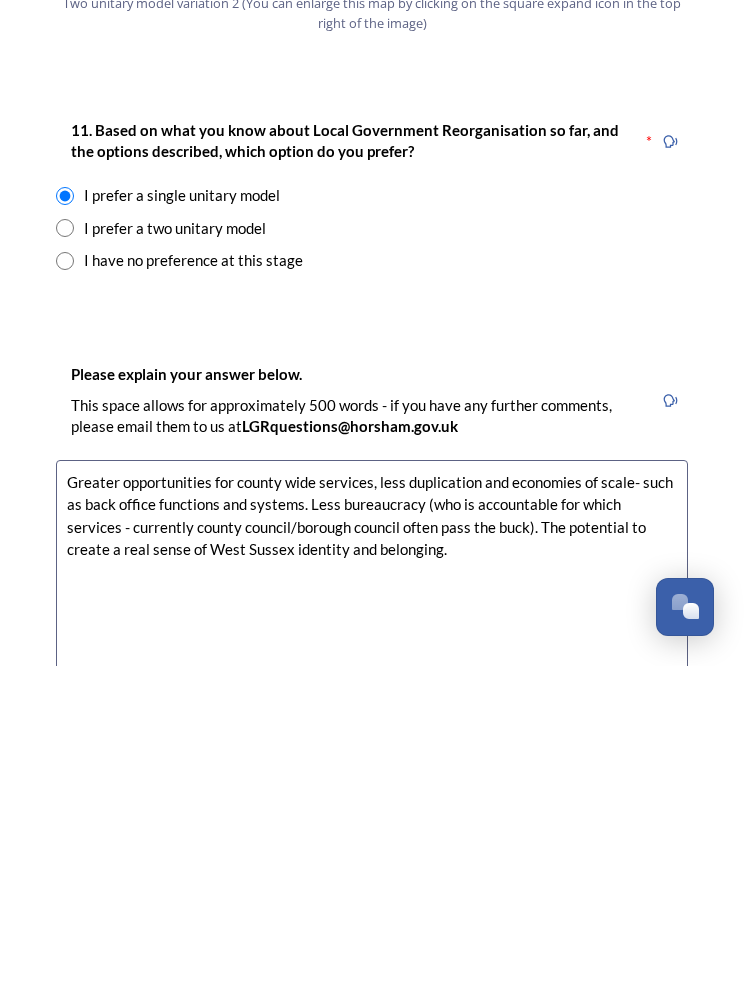 click on "Greater opportunities for county wide services, less duplication and economies of scale- such as back office functions and systems. Less bureaucracy (who is accountable for which services - currently county council/borough council often pass the buck). The potential to create a real sense of West Sussex identity and belonging." at bounding box center [372, 887] 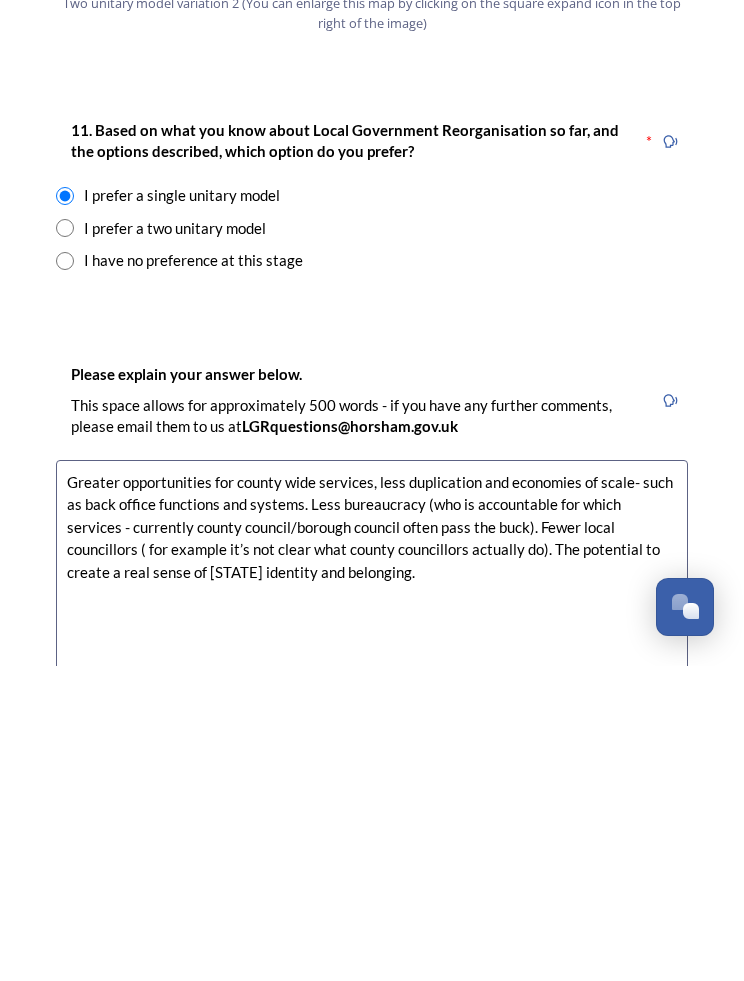 click on "Greater opportunities for county wide services, less duplication and economies of scale- such as back office functions and systems. Less bureaucracy (who is accountable for which services - currently county council/borough council often pass the buck). Fewer local councillors ( for example it’s not clear what county councillors actually do). The potential to create a real sense of [STATE] identity and belonging." at bounding box center (372, 887) 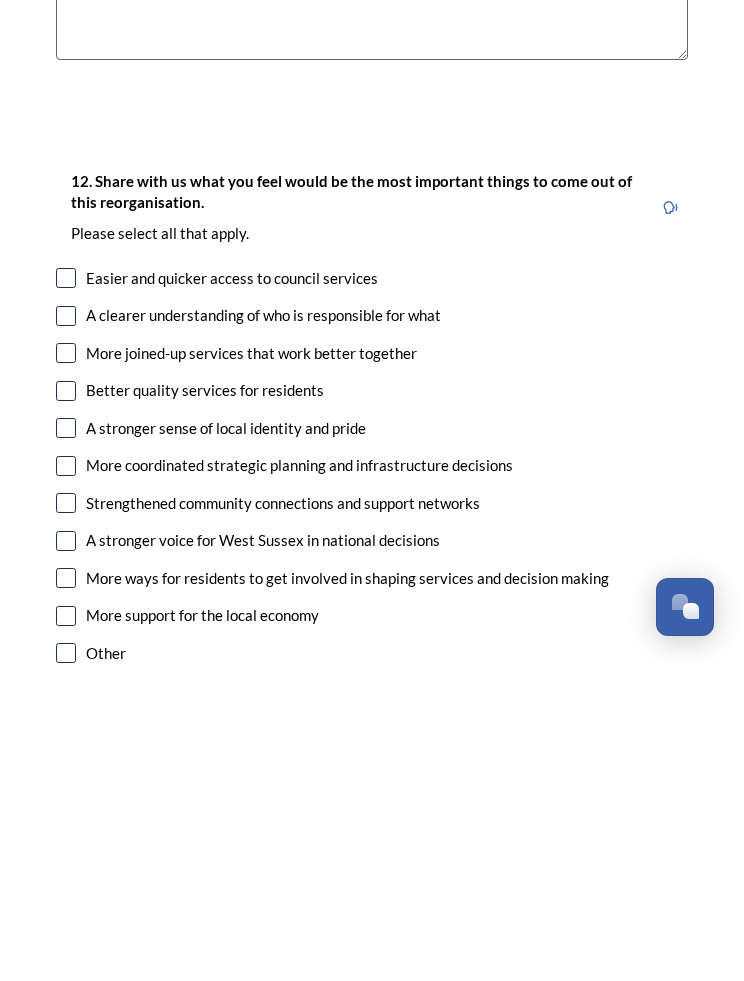 scroll, scrollTop: 2859, scrollLeft: 0, axis: vertical 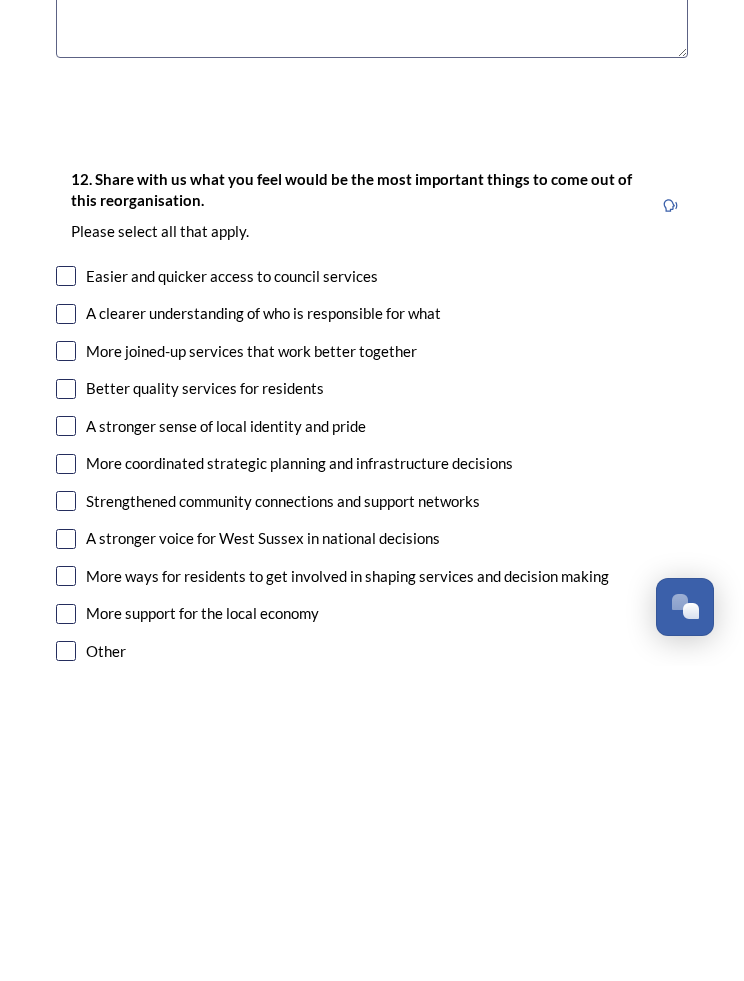 type on "Greater opportunities for county wide services, less duplication and economies of scale- such as back office functions and systems. Less bureaucracy (who is accountable for which services - currently county council/borough council often pass the buck). Fewer local councillors ( for example it’s not clear what county councillors actually do). The potential to create a real sense of [STATE] identity and belonging." 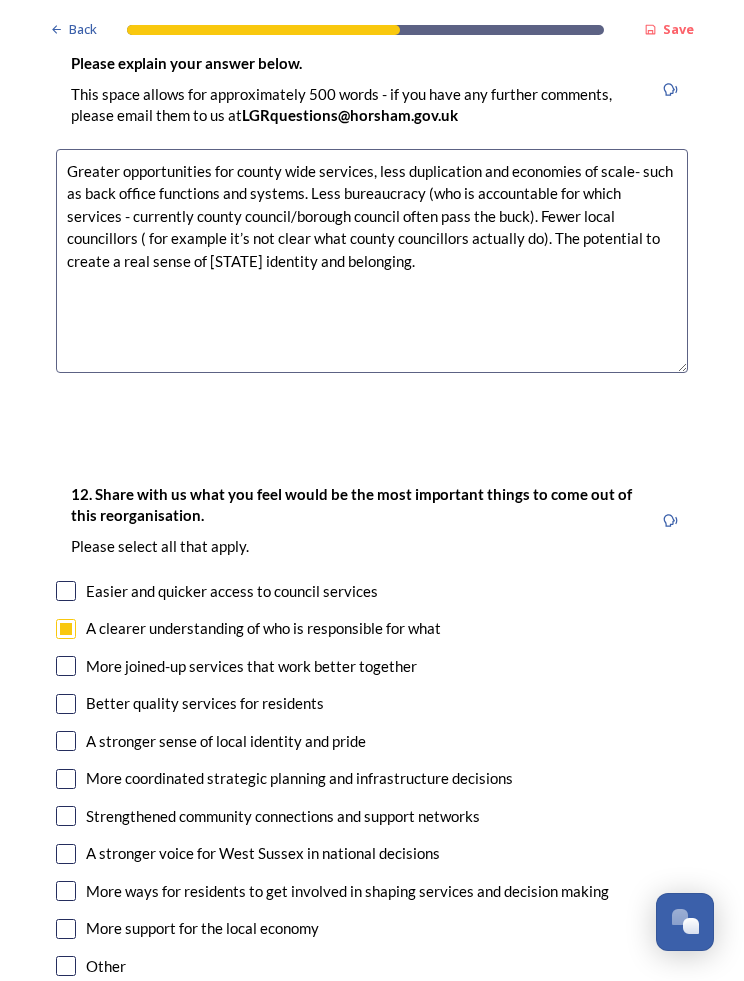 click on "More joined-up services that work better together" at bounding box center [372, 666] 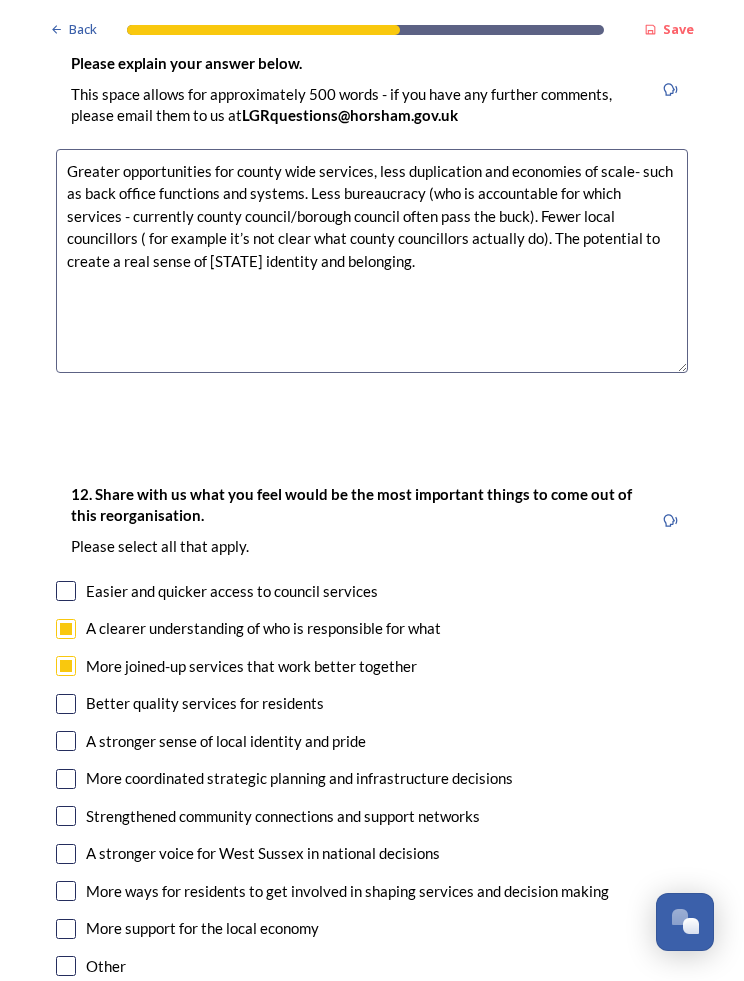checkbox on "true" 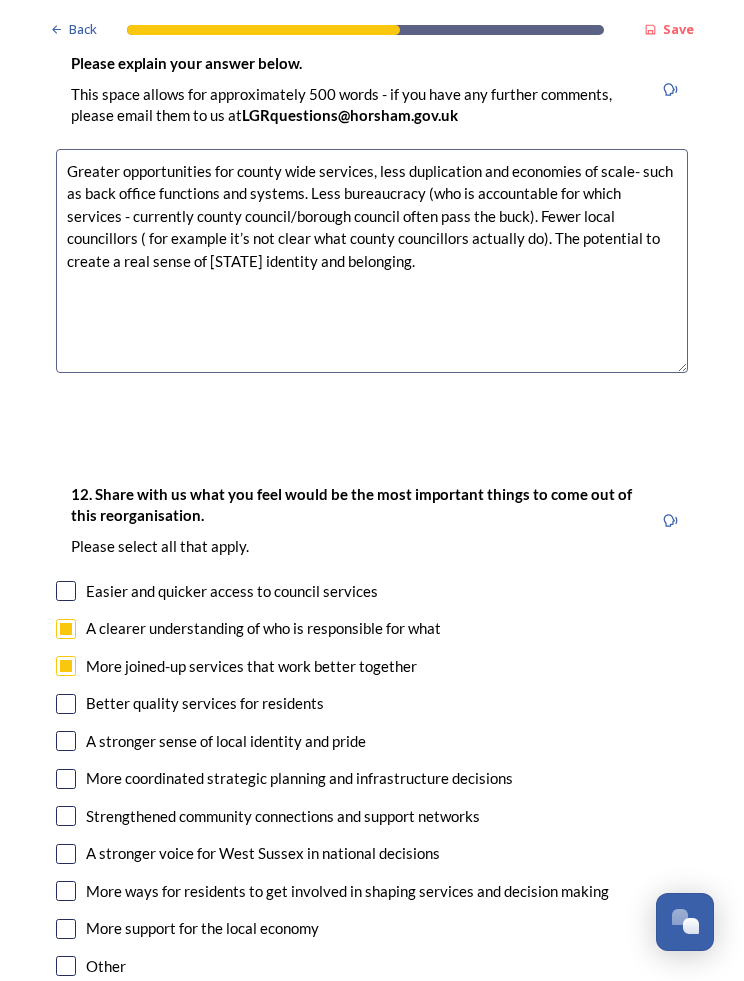 click at bounding box center (66, 741) 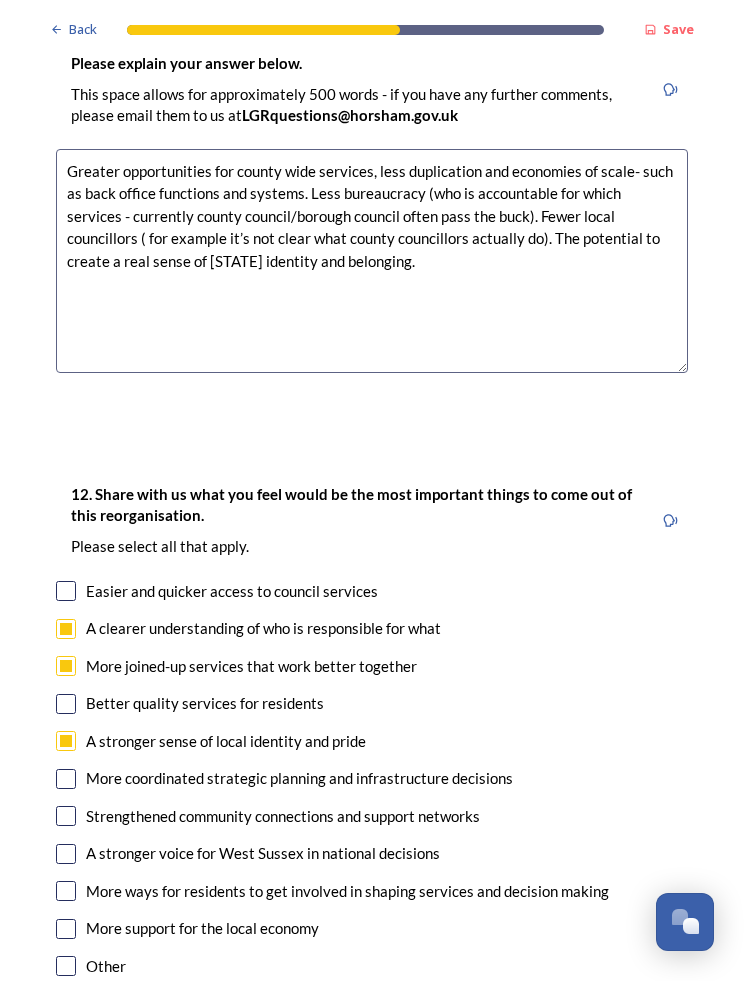 click at bounding box center [66, 704] 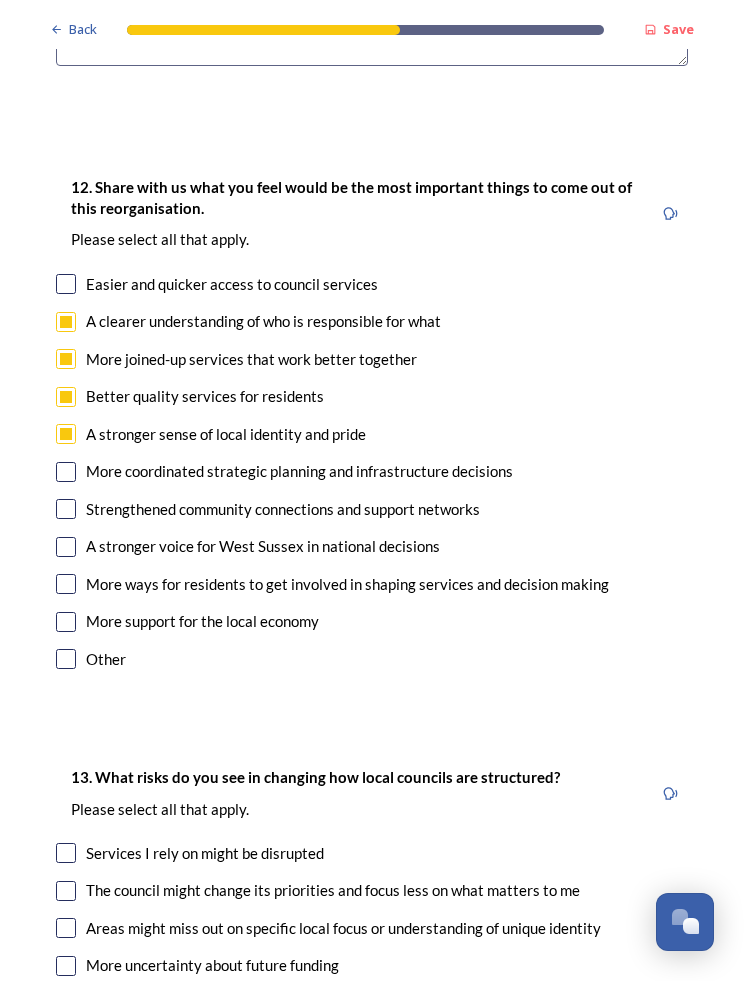 scroll, scrollTop: 3169, scrollLeft: 0, axis: vertical 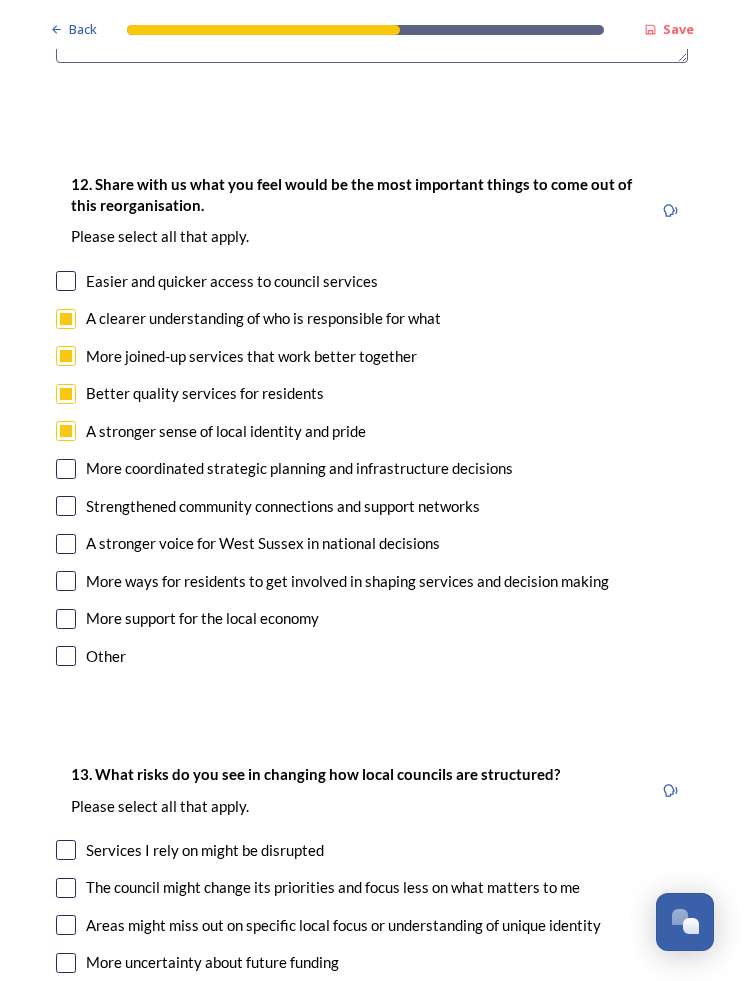 click at bounding box center (66, 544) 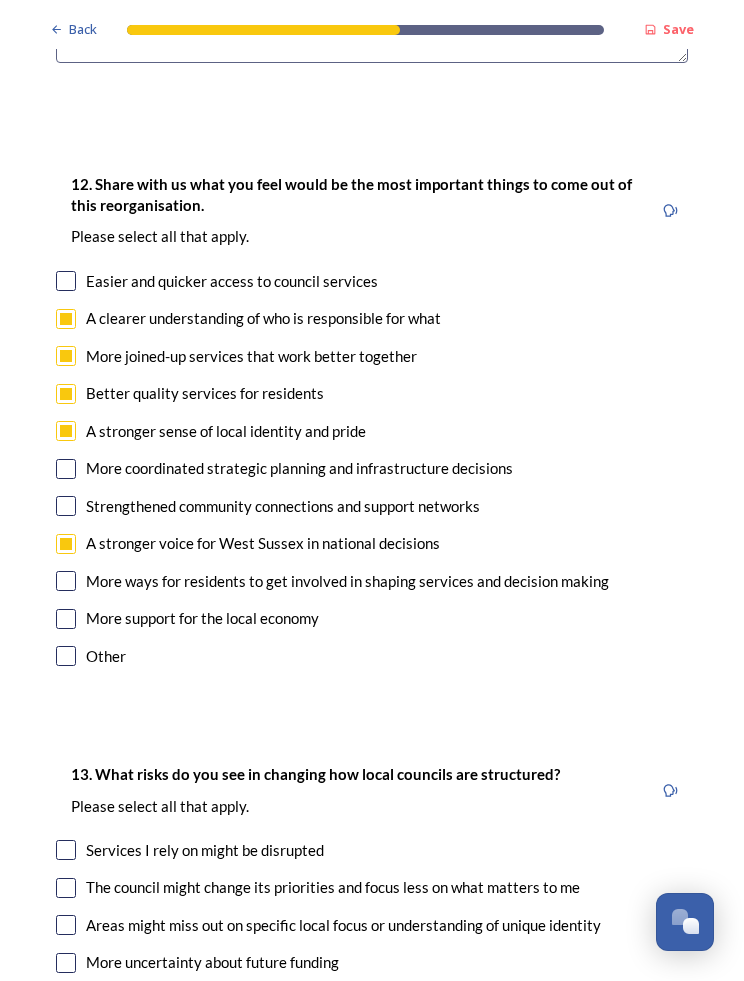 click at bounding box center [66, 619] 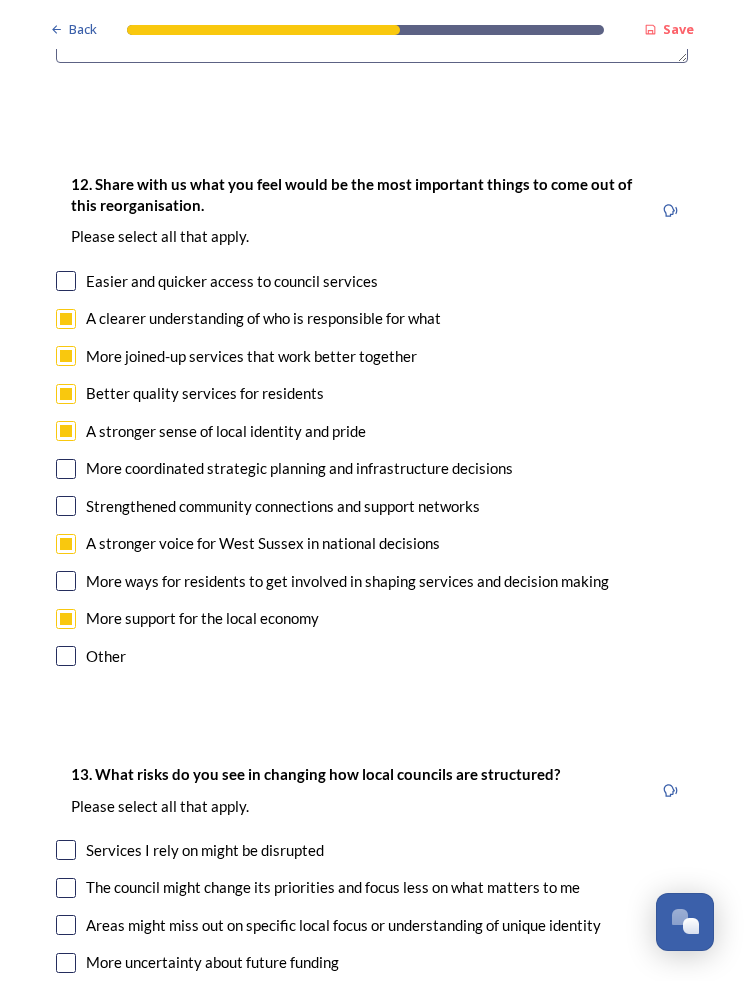 click at bounding box center (66, 469) 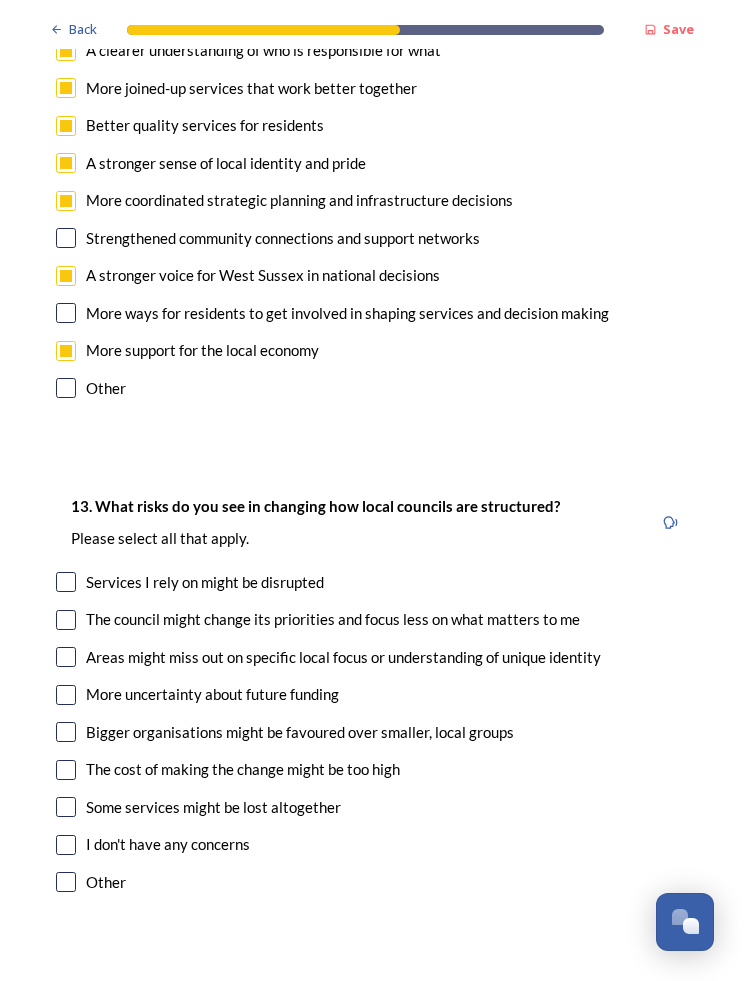 scroll, scrollTop: 3443, scrollLeft: 0, axis: vertical 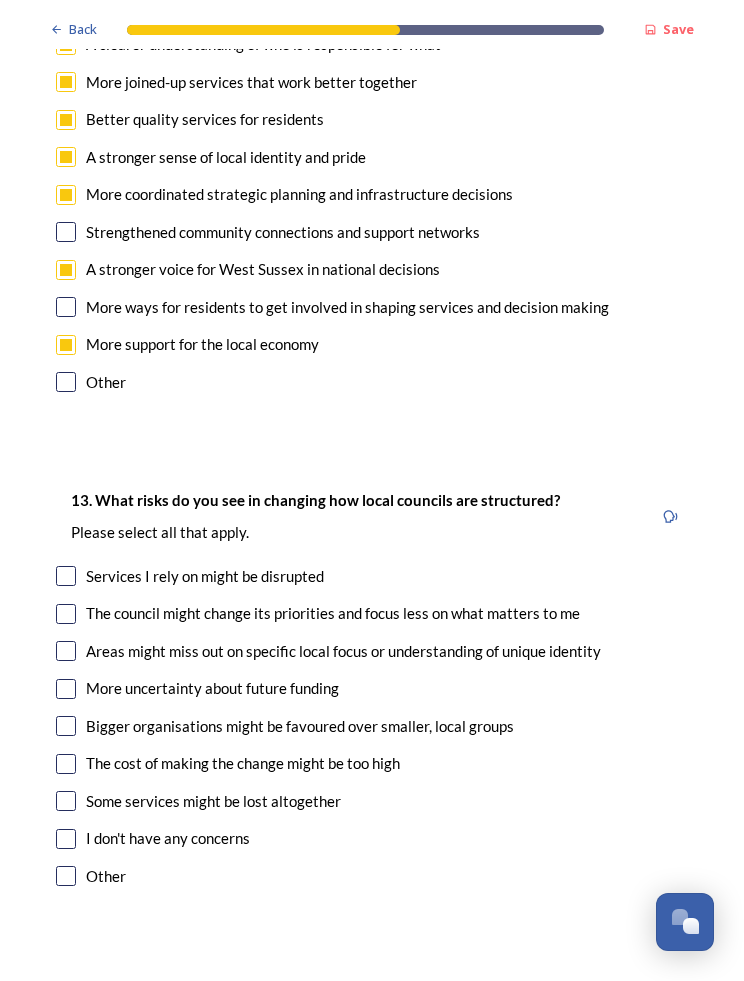 click at bounding box center [66, 614] 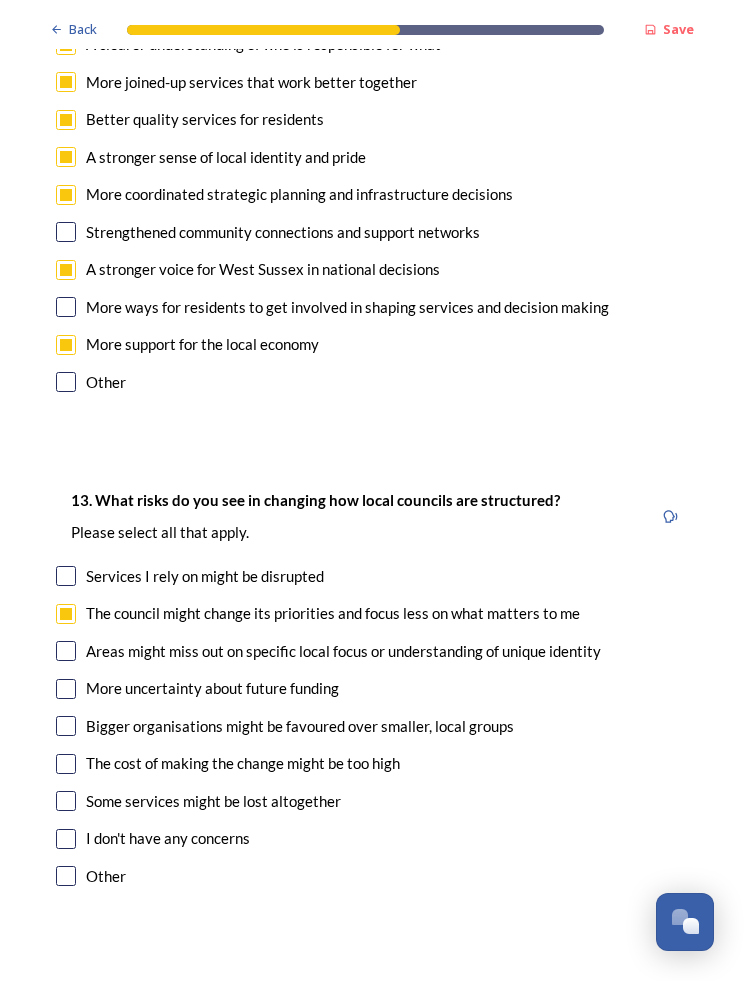 click at bounding box center (66, 651) 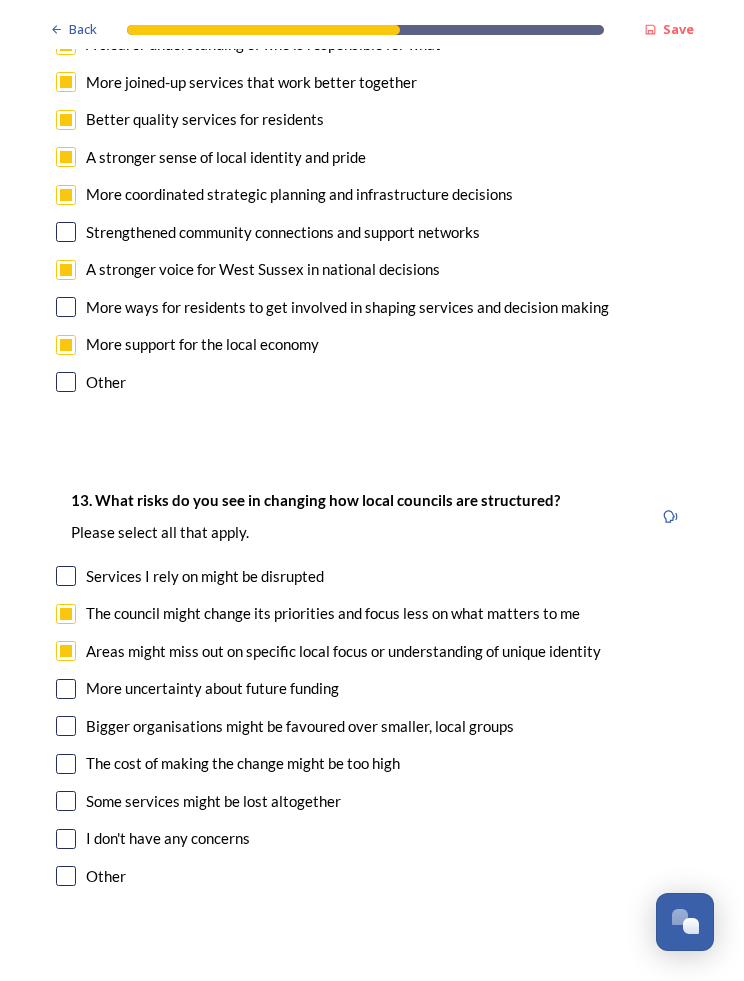 click at bounding box center (66, 576) 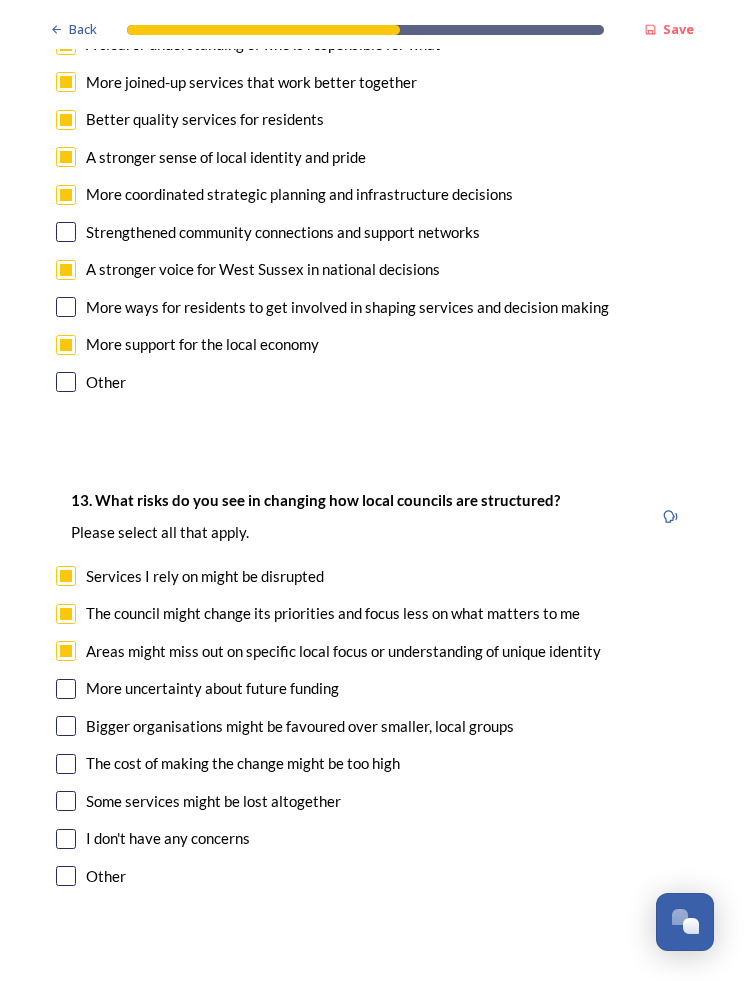 click at bounding box center (66, 726) 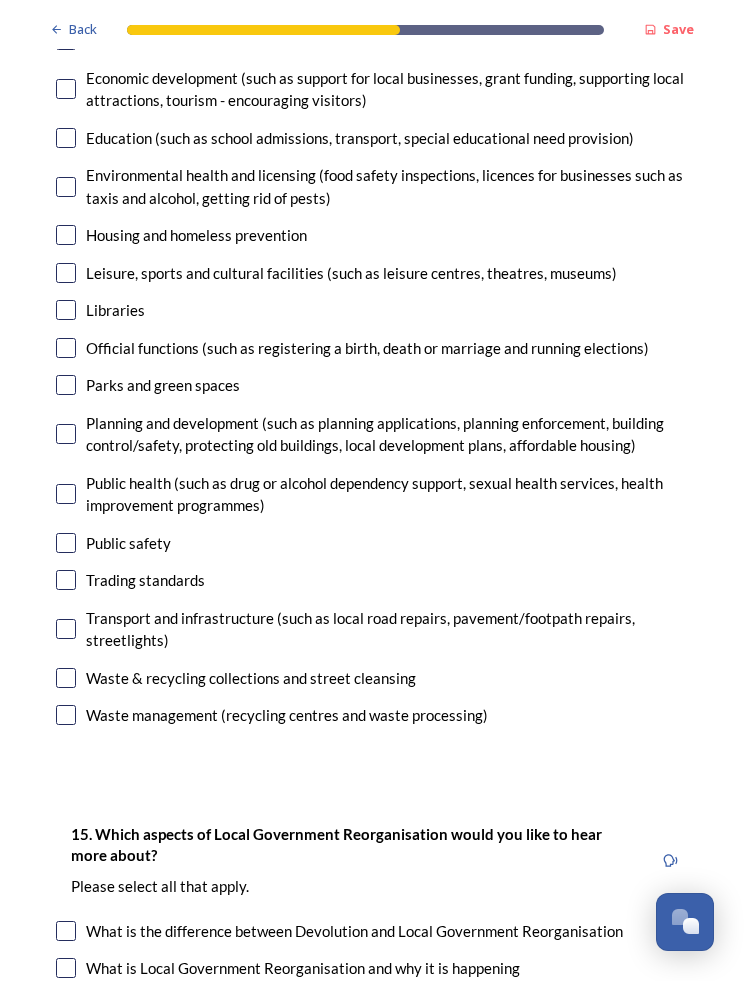 scroll, scrollTop: 4685, scrollLeft: 0, axis: vertical 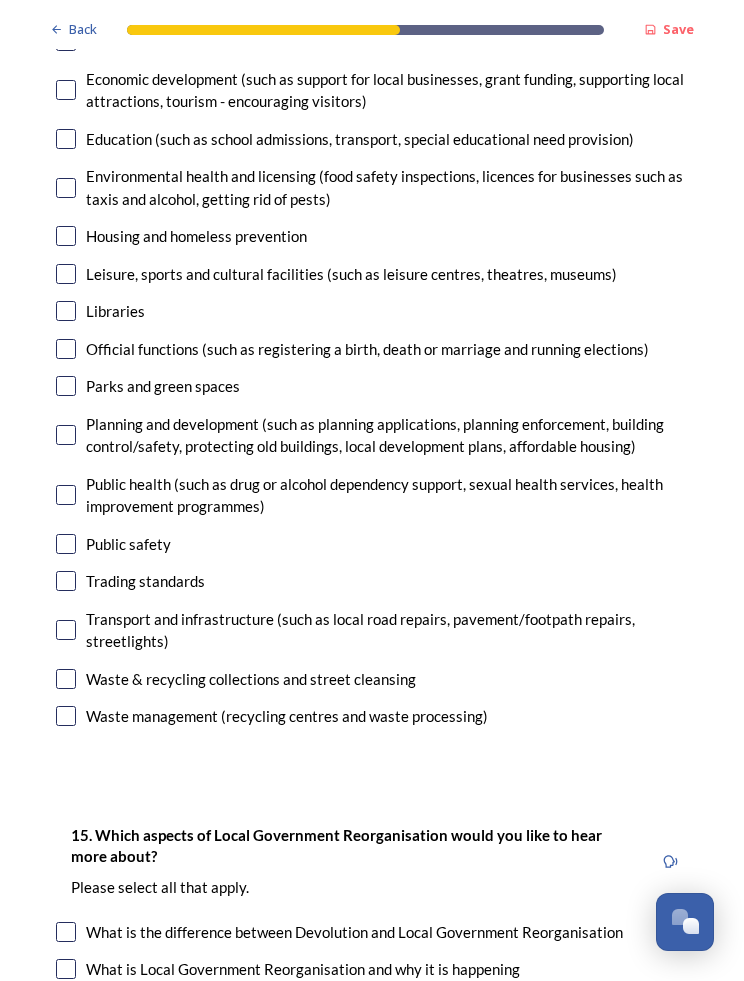 click at bounding box center [66, 630] 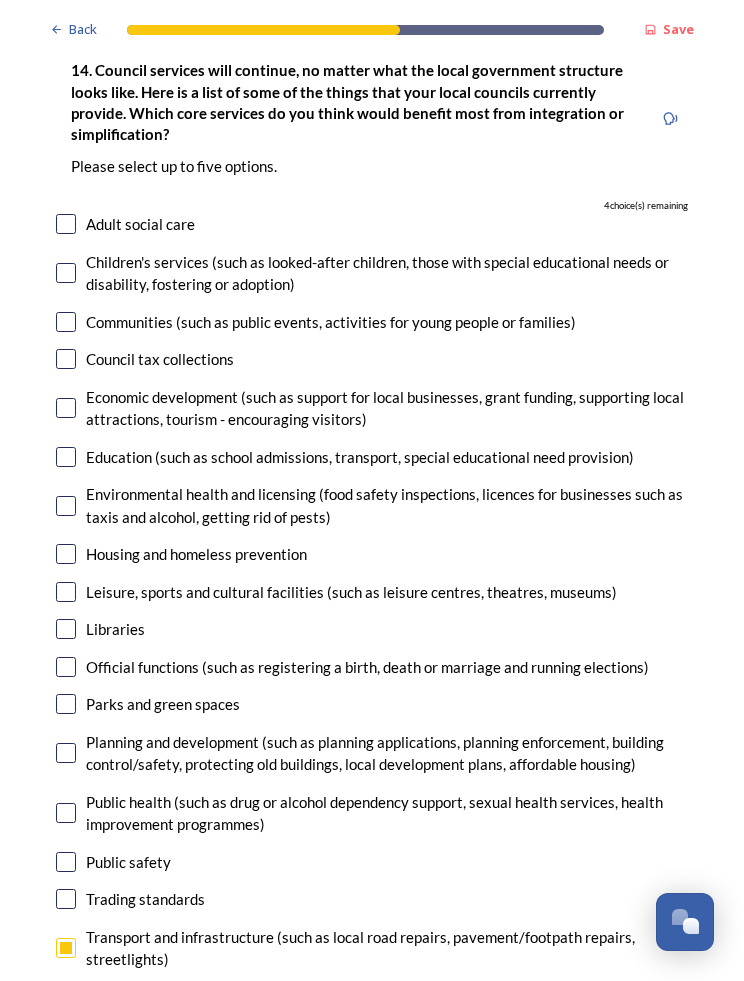 scroll, scrollTop: 4353, scrollLeft: 0, axis: vertical 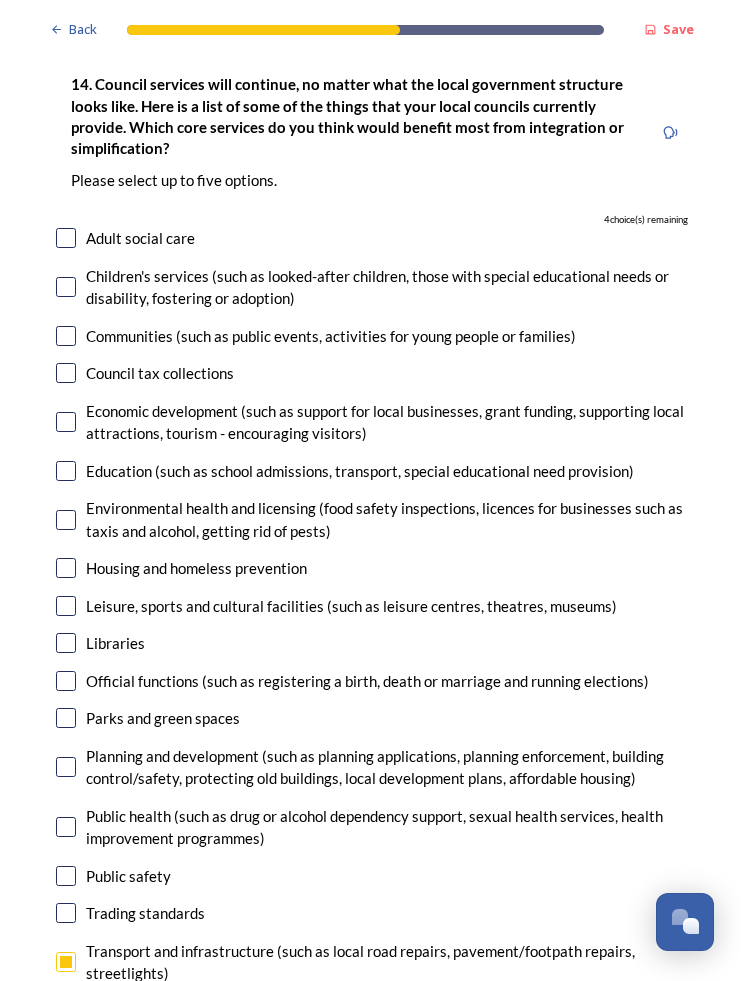click at bounding box center [66, 606] 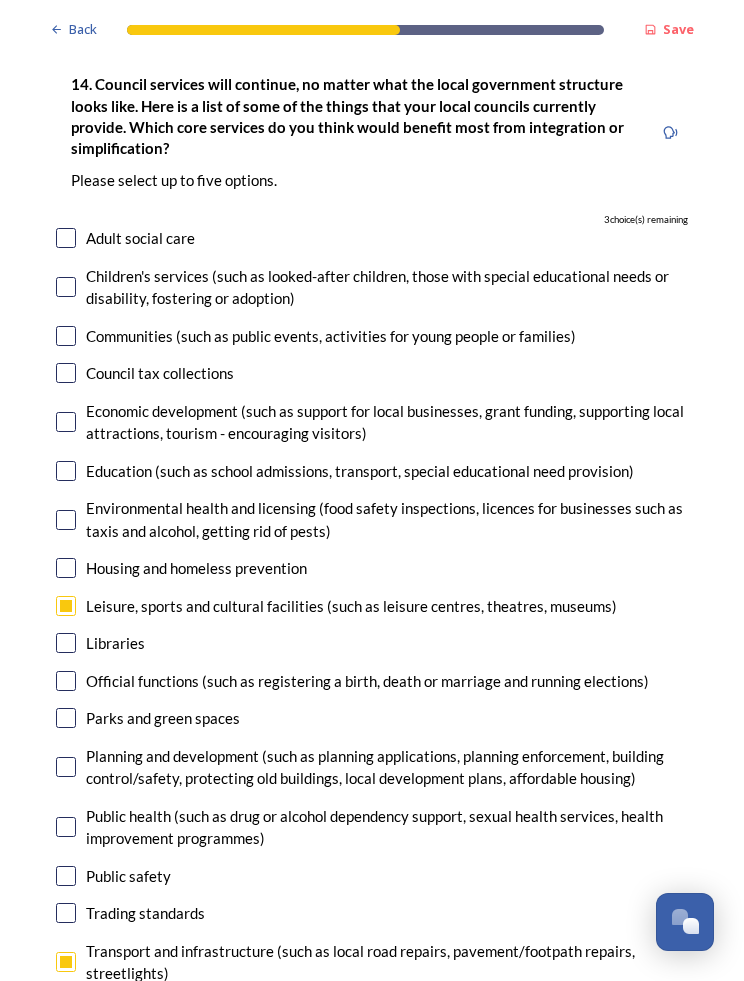 click at bounding box center (66, 422) 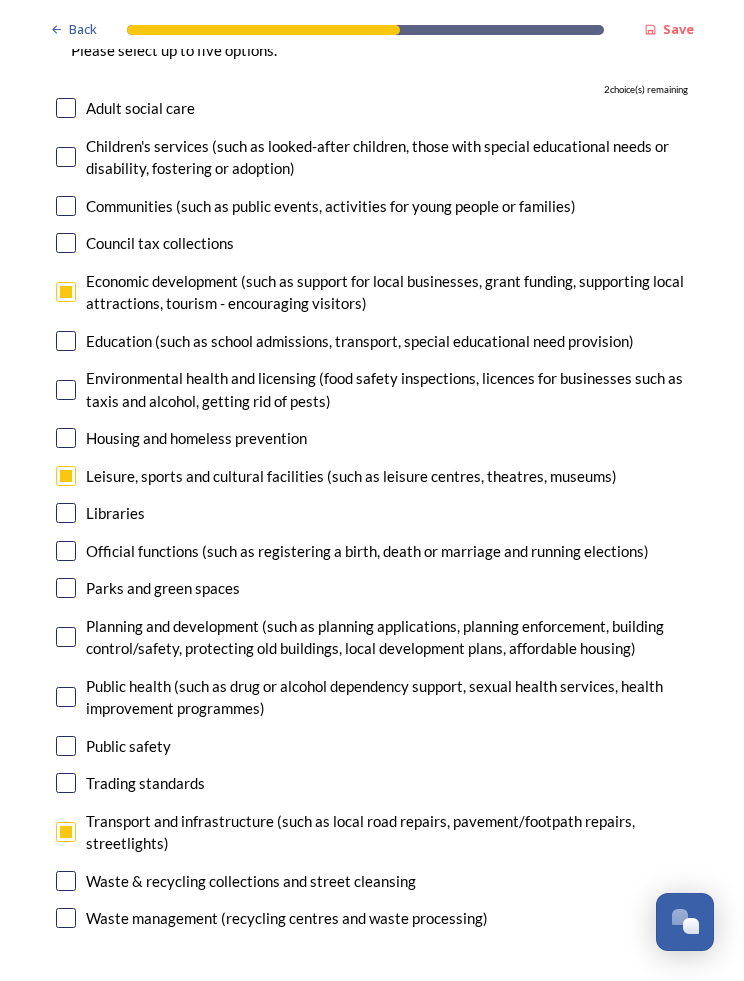 scroll, scrollTop: 4484, scrollLeft: 0, axis: vertical 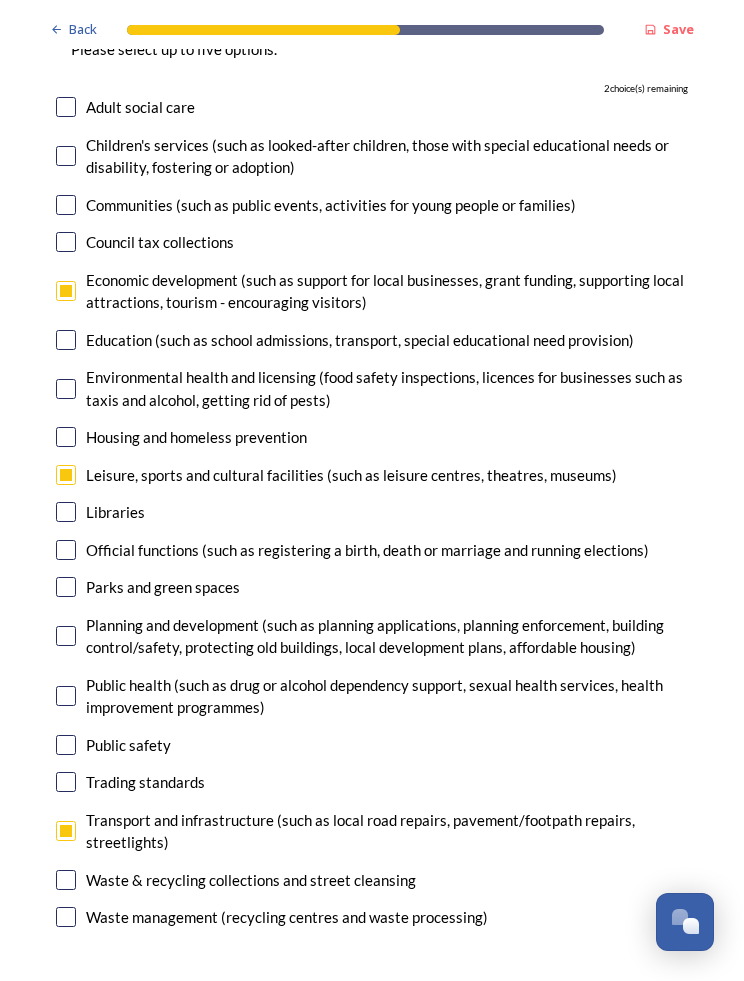 click at bounding box center (66, 437) 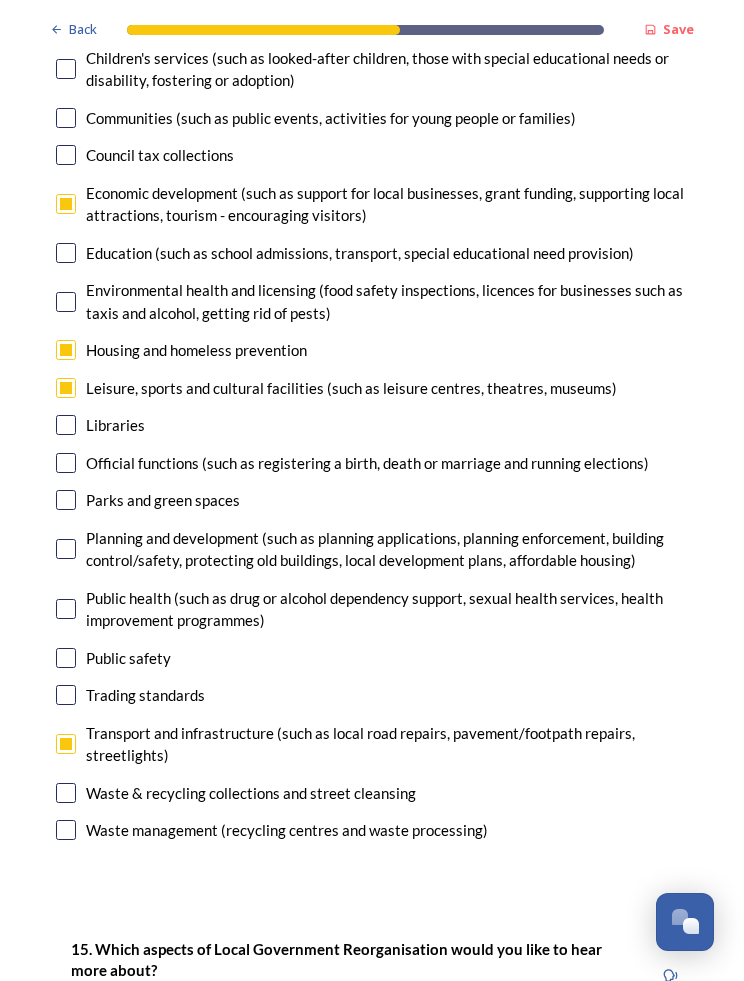 scroll, scrollTop: 4574, scrollLeft: 0, axis: vertical 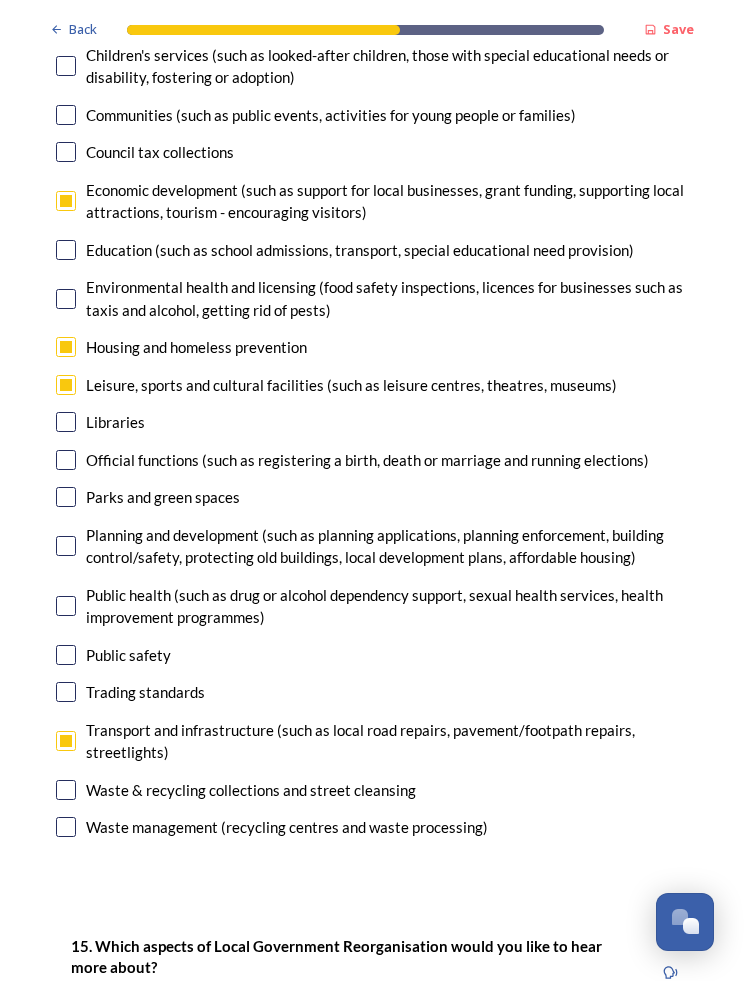 click at bounding box center [66, 497] 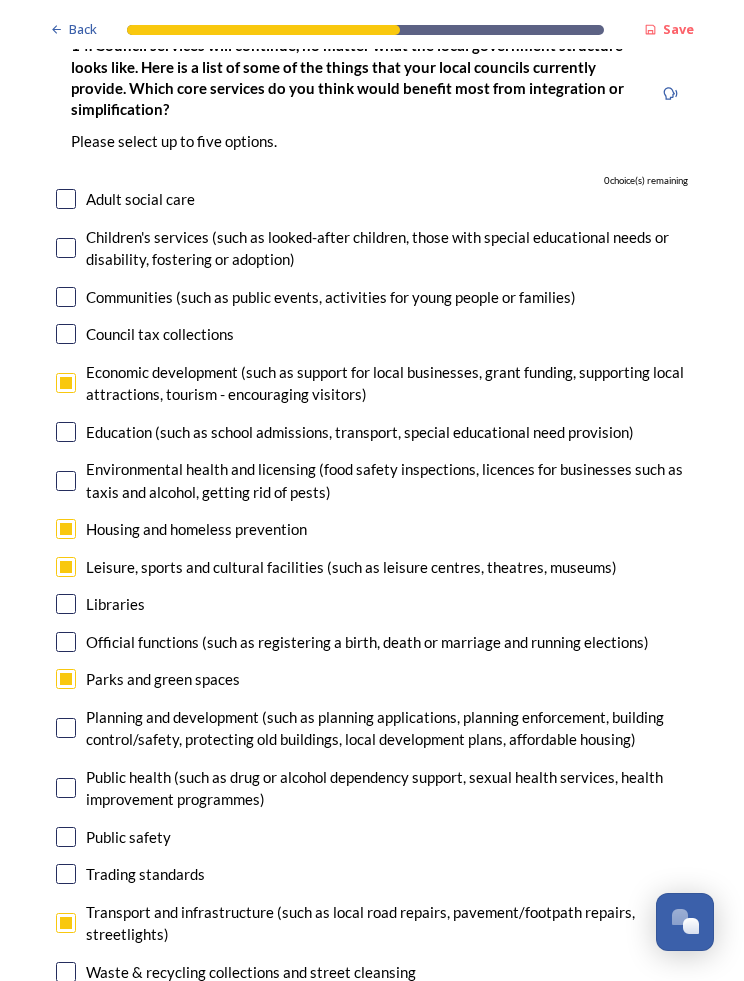 scroll, scrollTop: 4395, scrollLeft: 0, axis: vertical 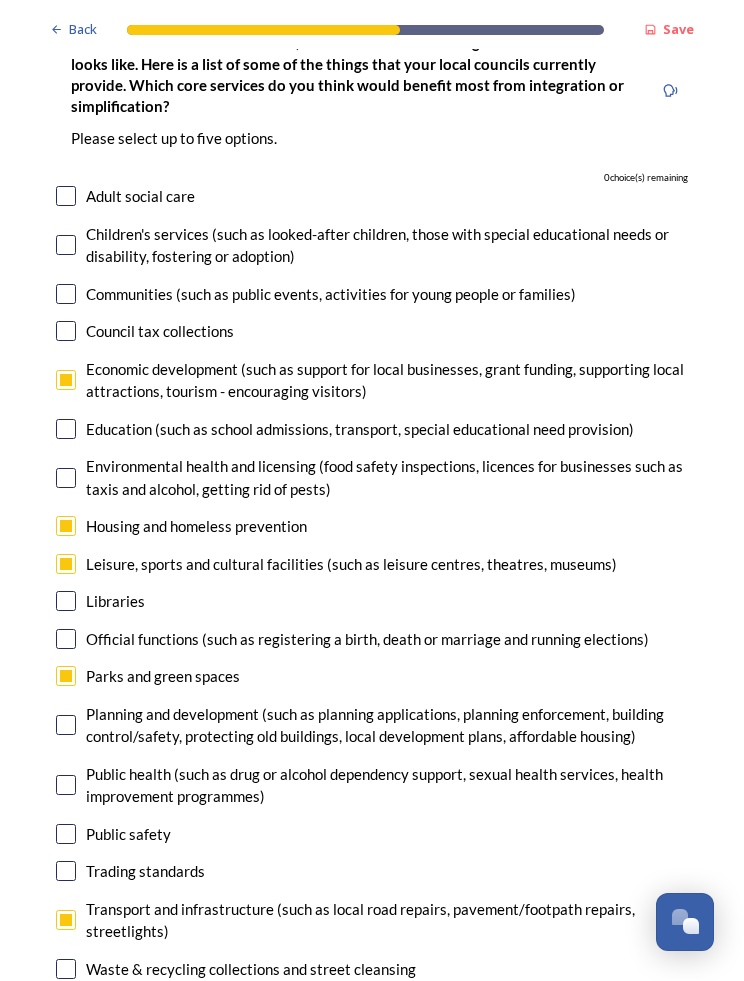 click at bounding box center (66, 676) 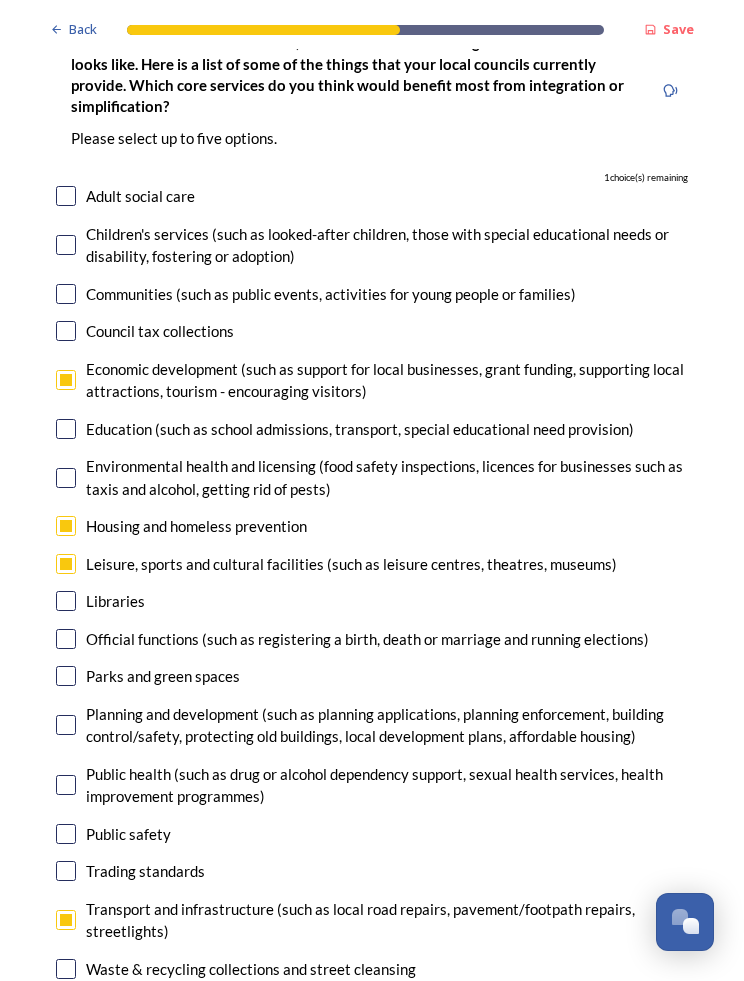 click at bounding box center (66, 676) 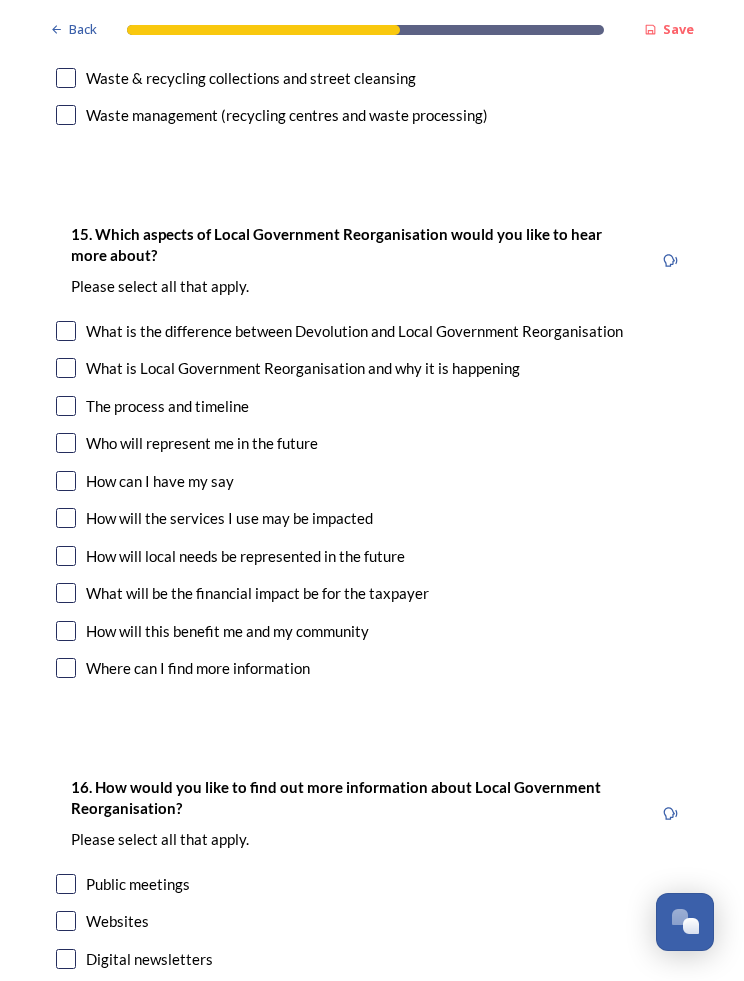 scroll, scrollTop: 5287, scrollLeft: 0, axis: vertical 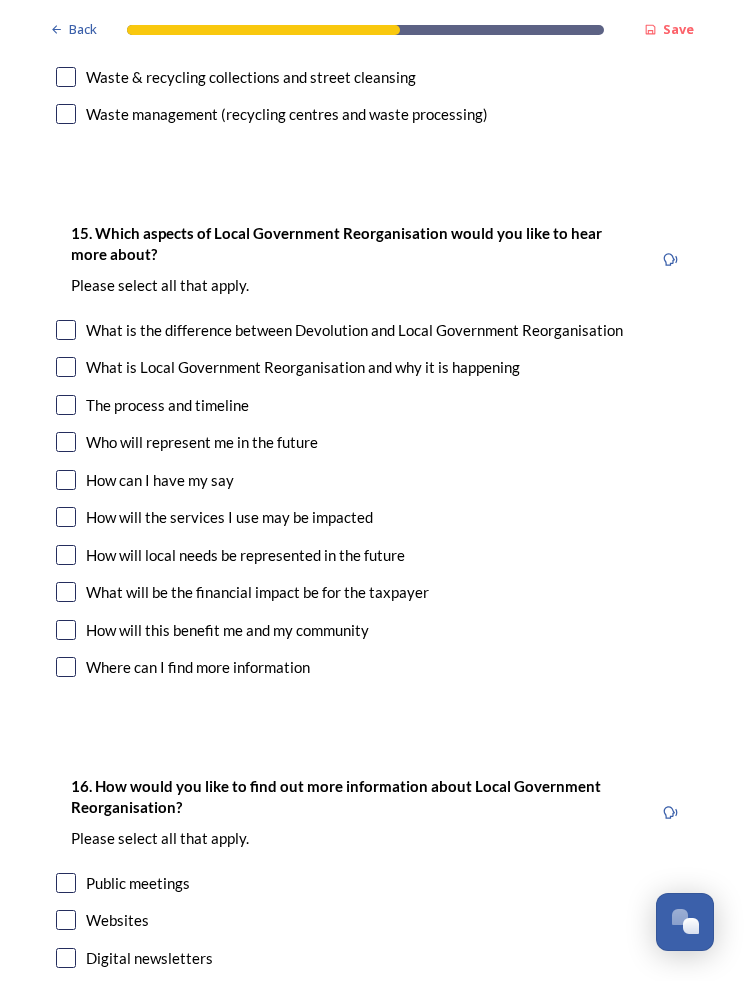 click at bounding box center (66, 405) 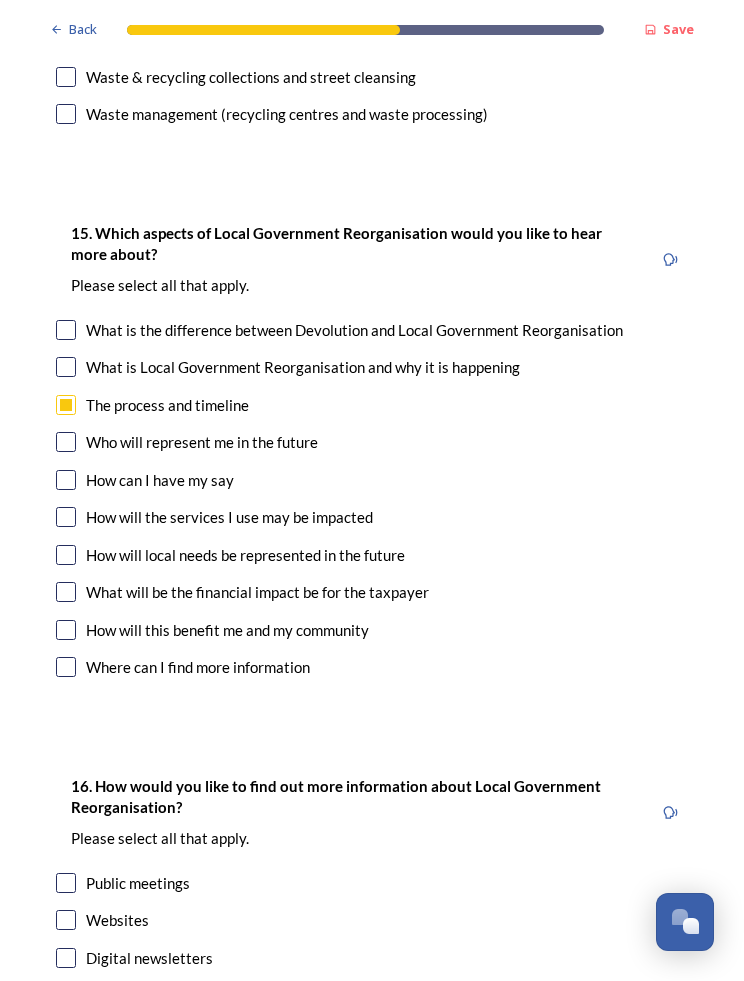 click at bounding box center (66, 442) 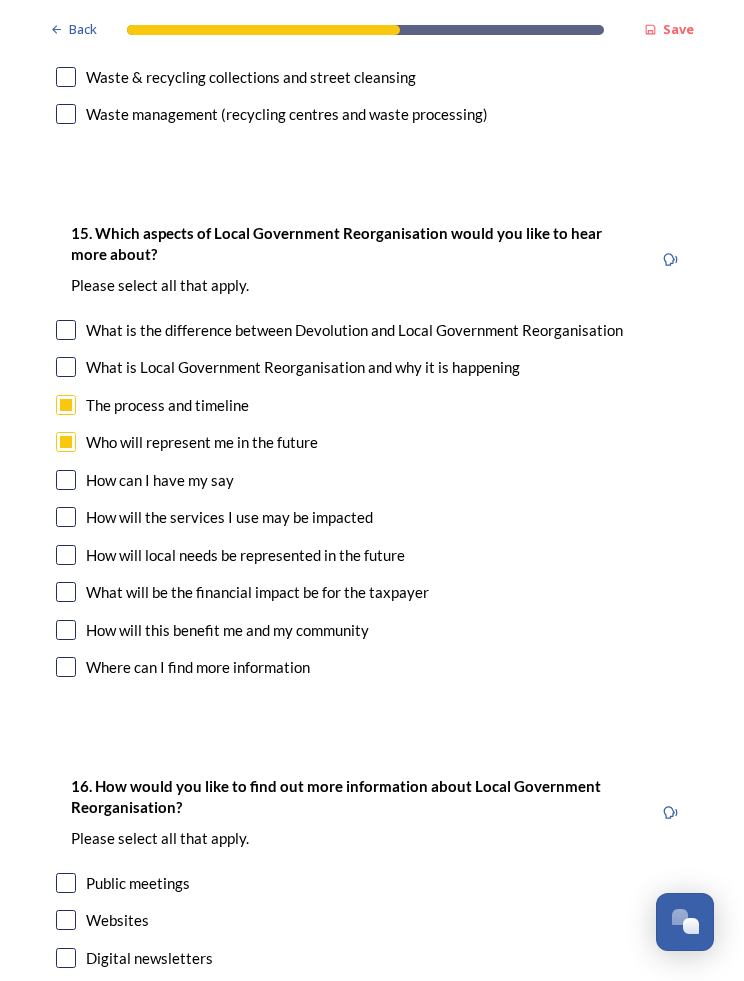 click at bounding box center [66, 555] 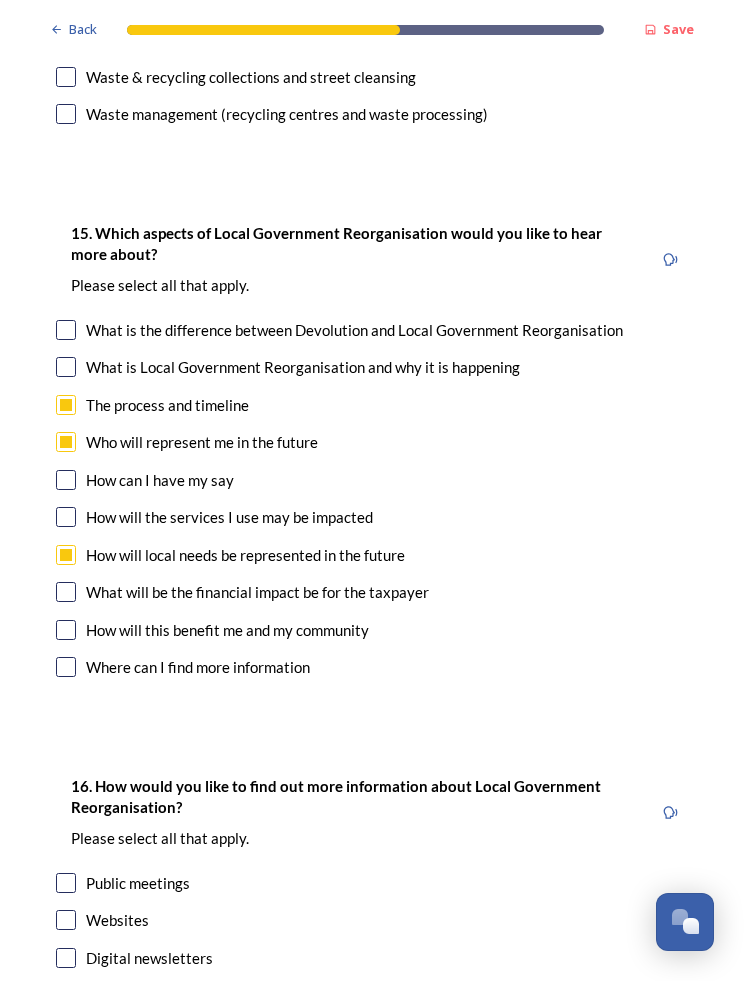click at bounding box center [66, 592] 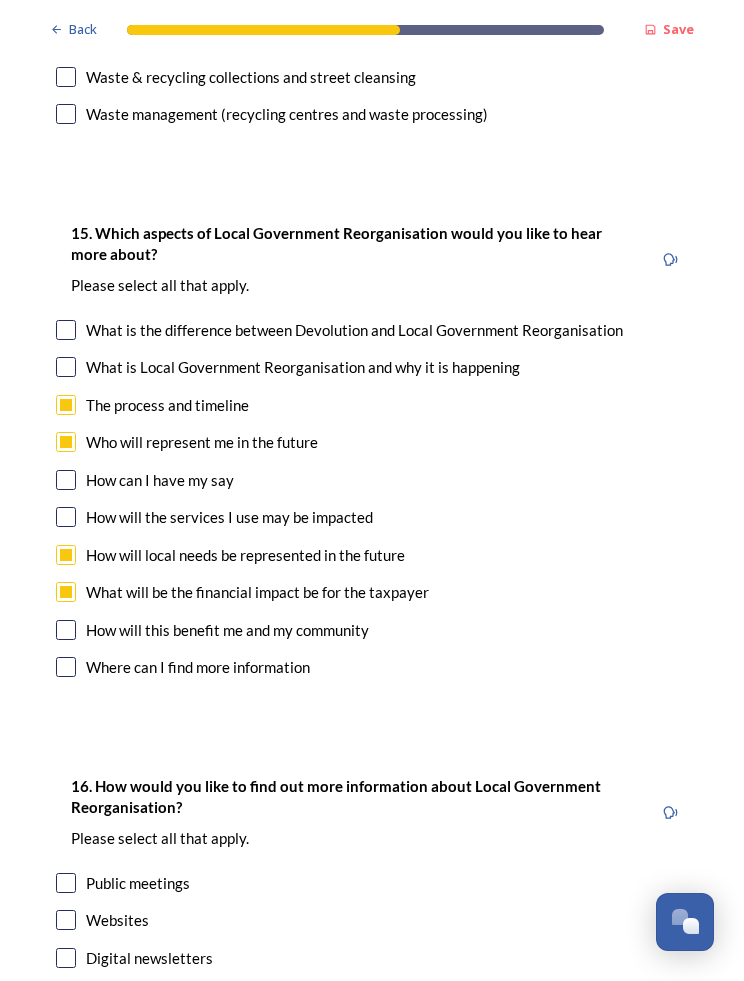 click at bounding box center [66, 630] 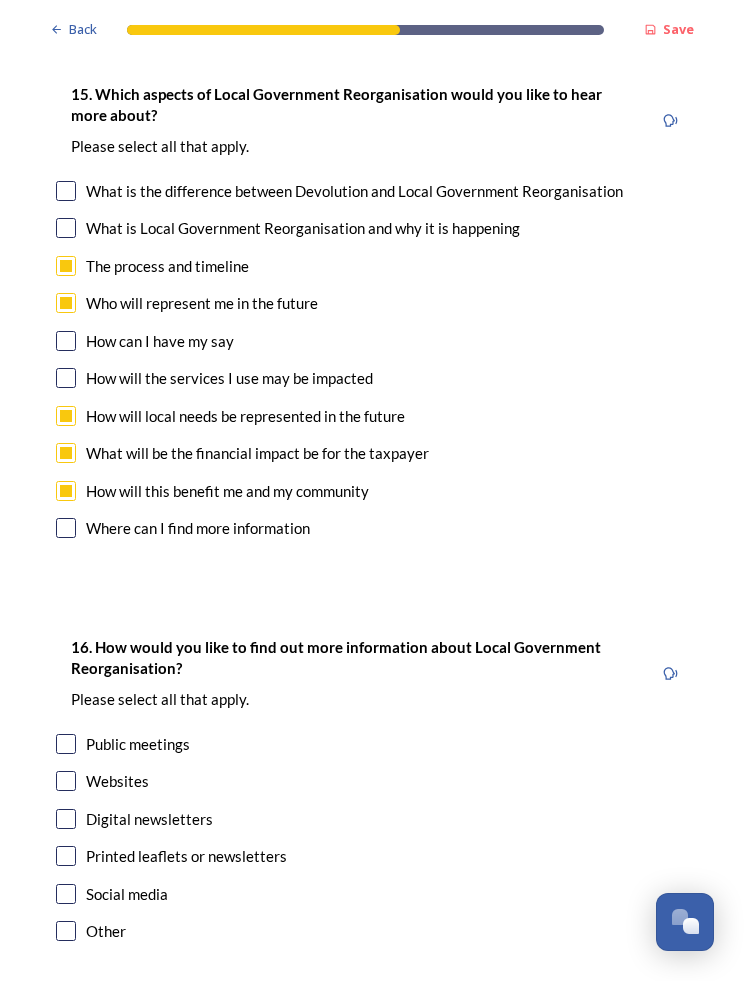 scroll, scrollTop: 5440, scrollLeft: 0, axis: vertical 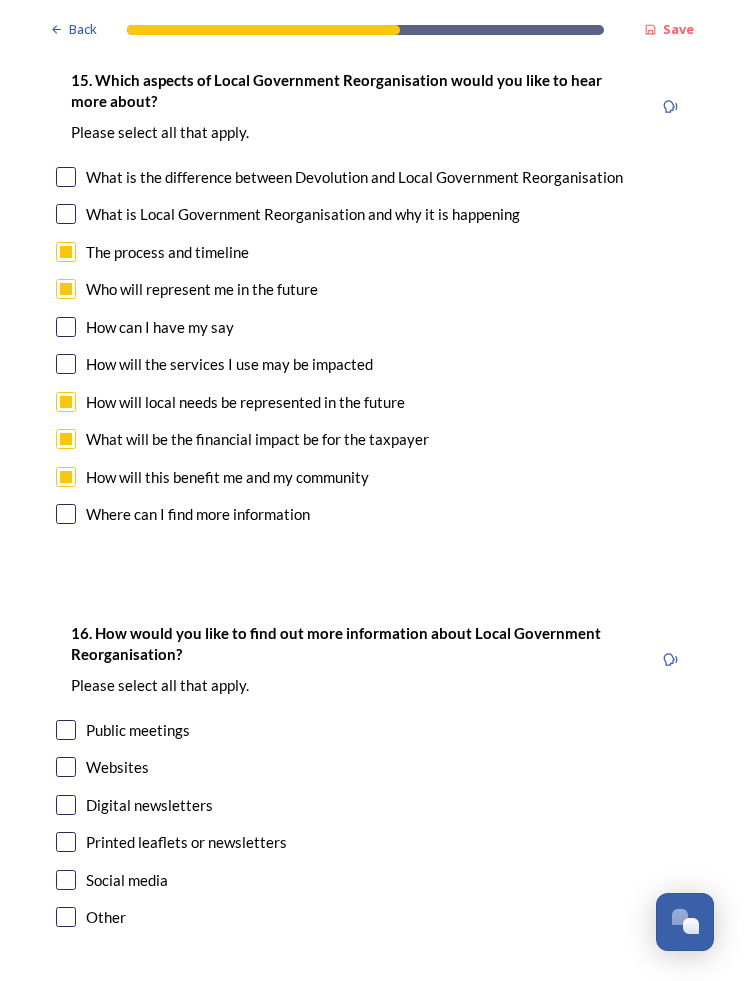 click at bounding box center (66, 805) 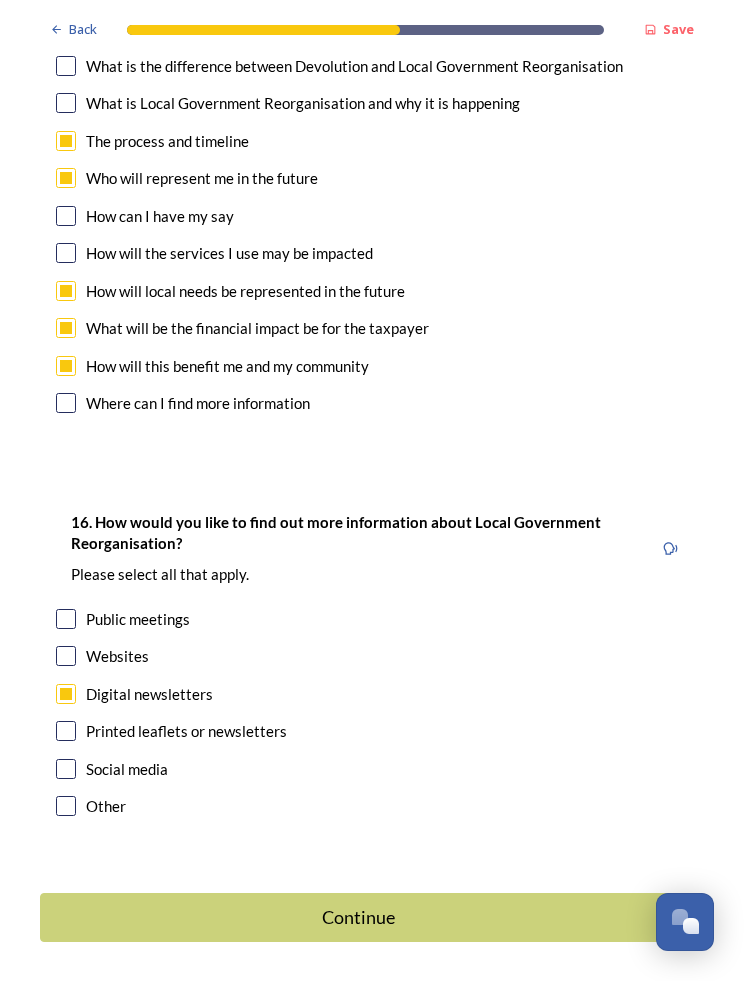 scroll, scrollTop: 5550, scrollLeft: 0, axis: vertical 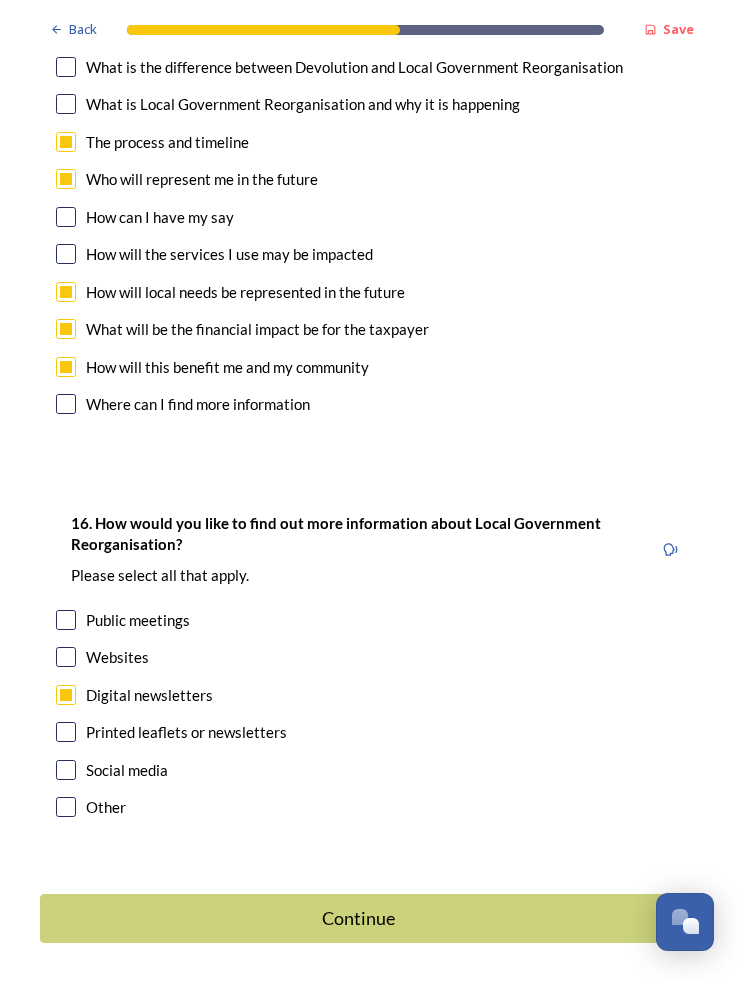 click on "Continue" at bounding box center (358, 918) 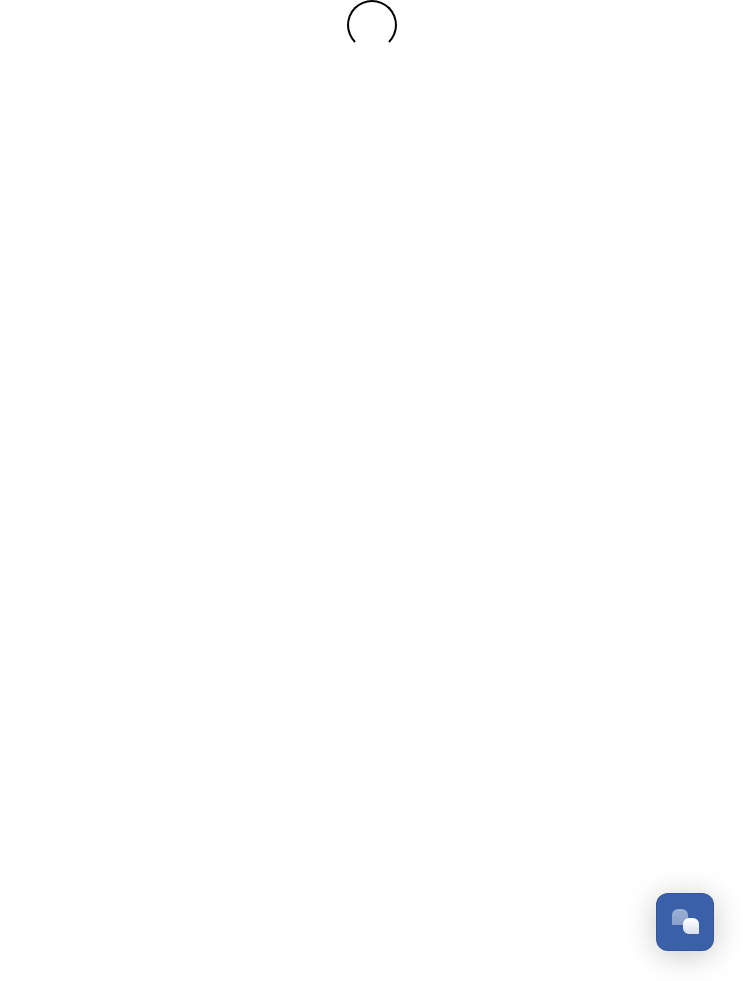 scroll, scrollTop: 0, scrollLeft: 0, axis: both 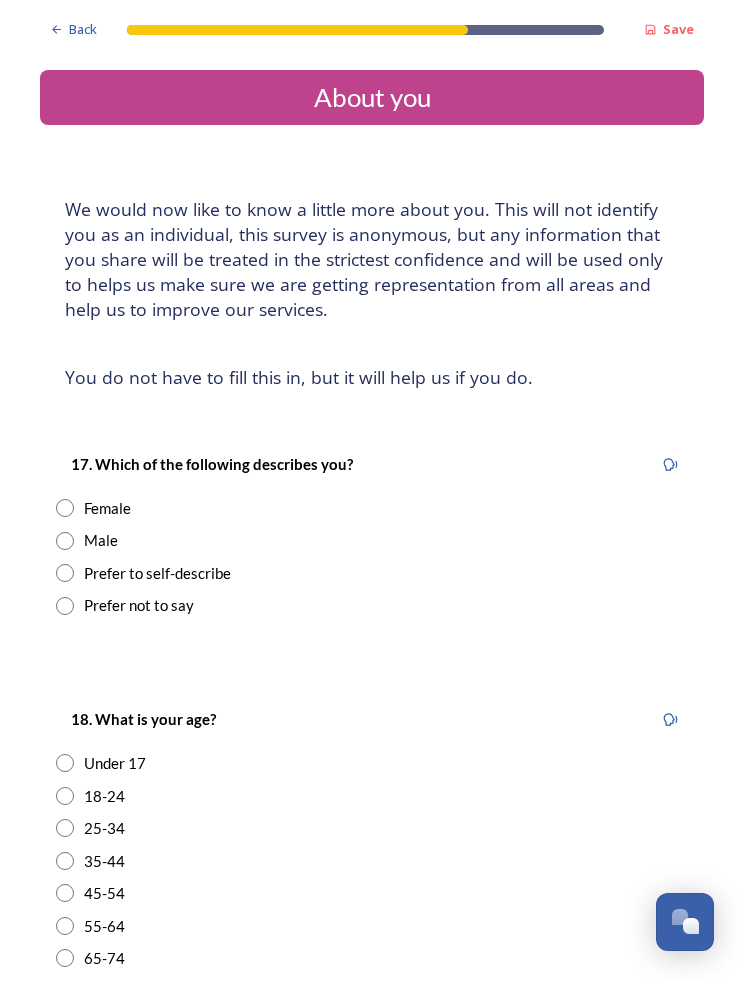 click at bounding box center [65, 541] 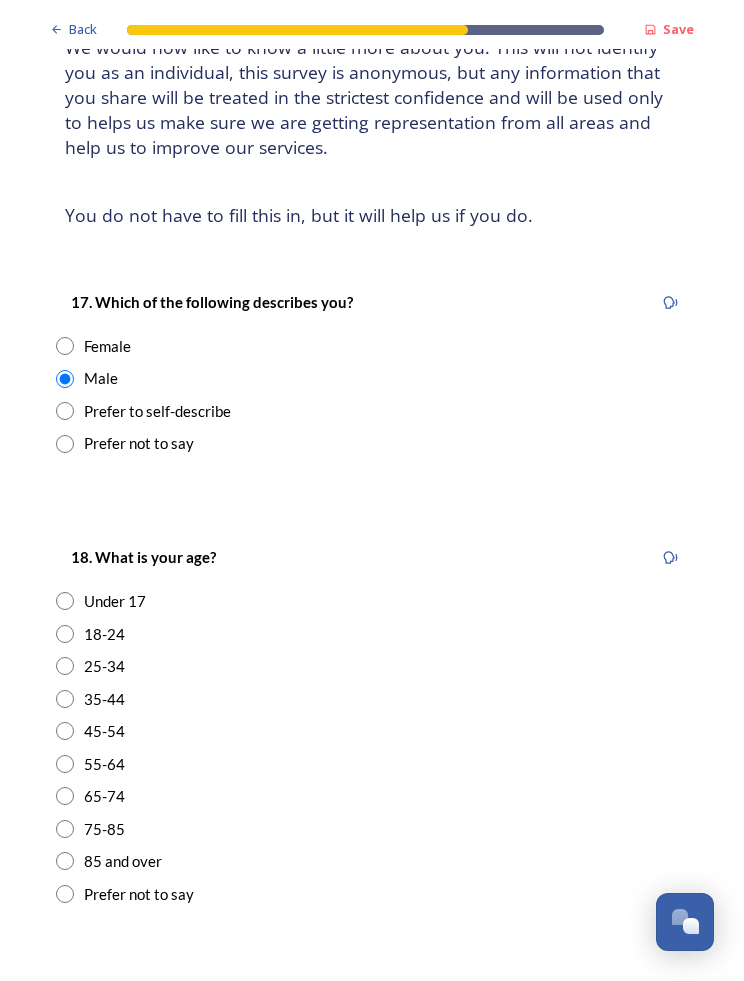scroll, scrollTop: 164, scrollLeft: 0, axis: vertical 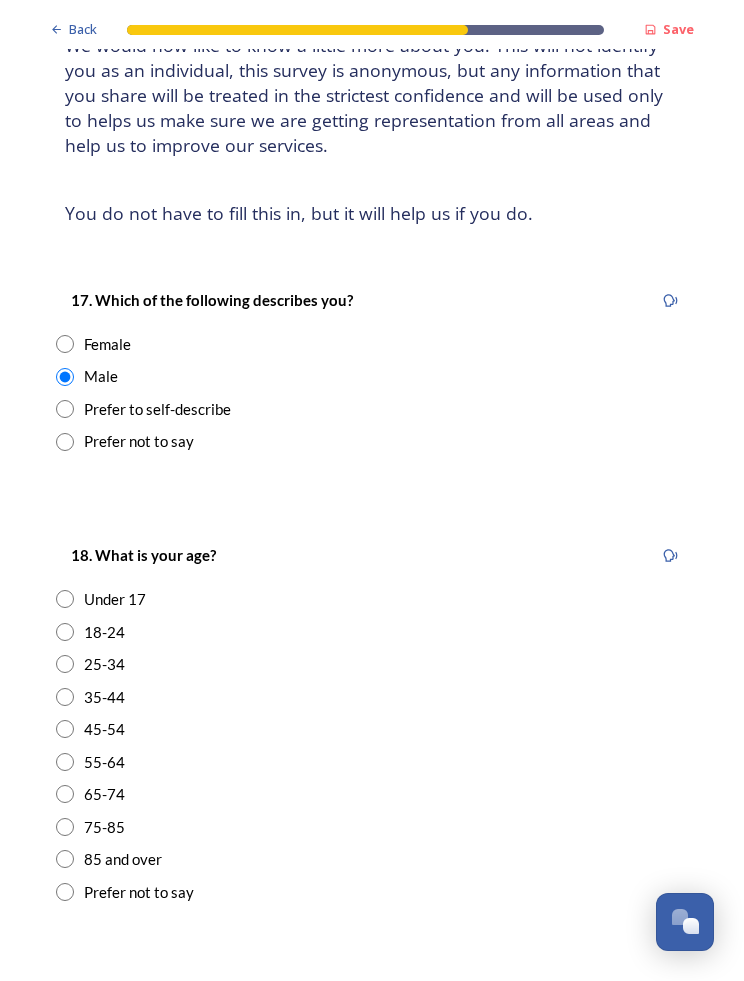 click at bounding box center [65, 762] 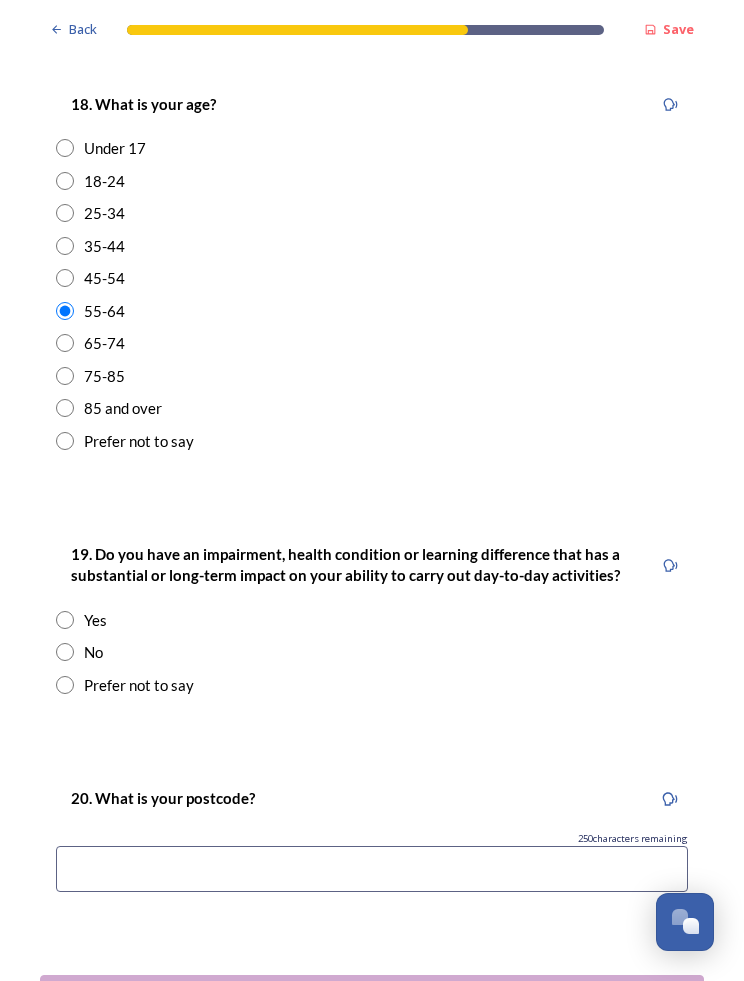 scroll, scrollTop: 615, scrollLeft: 0, axis: vertical 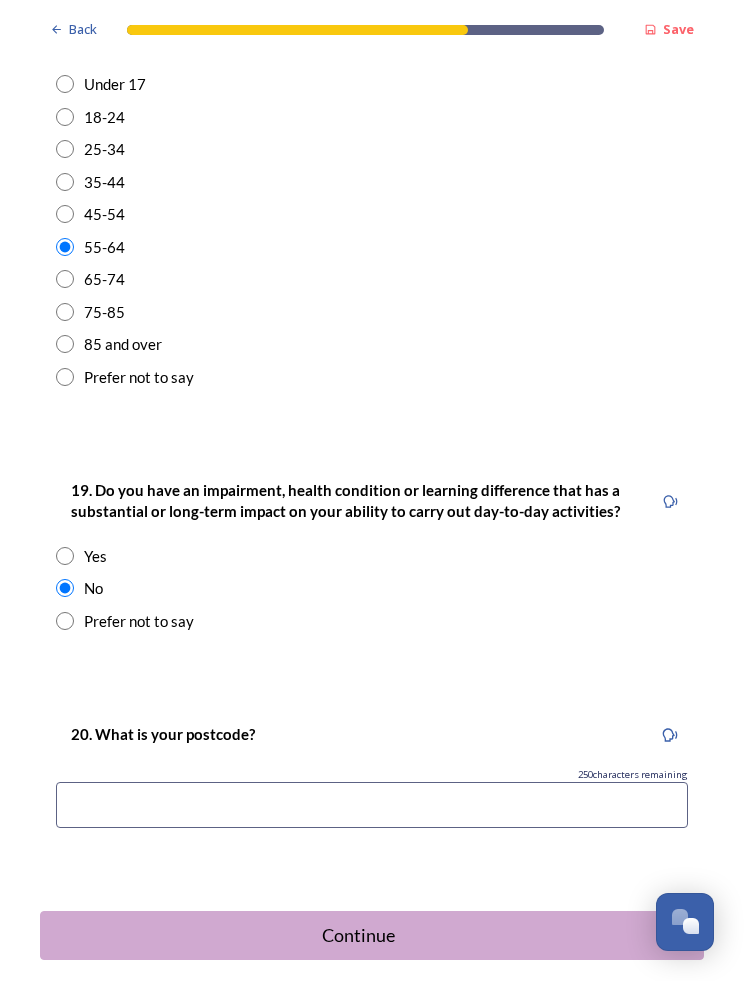 click at bounding box center [372, 805] 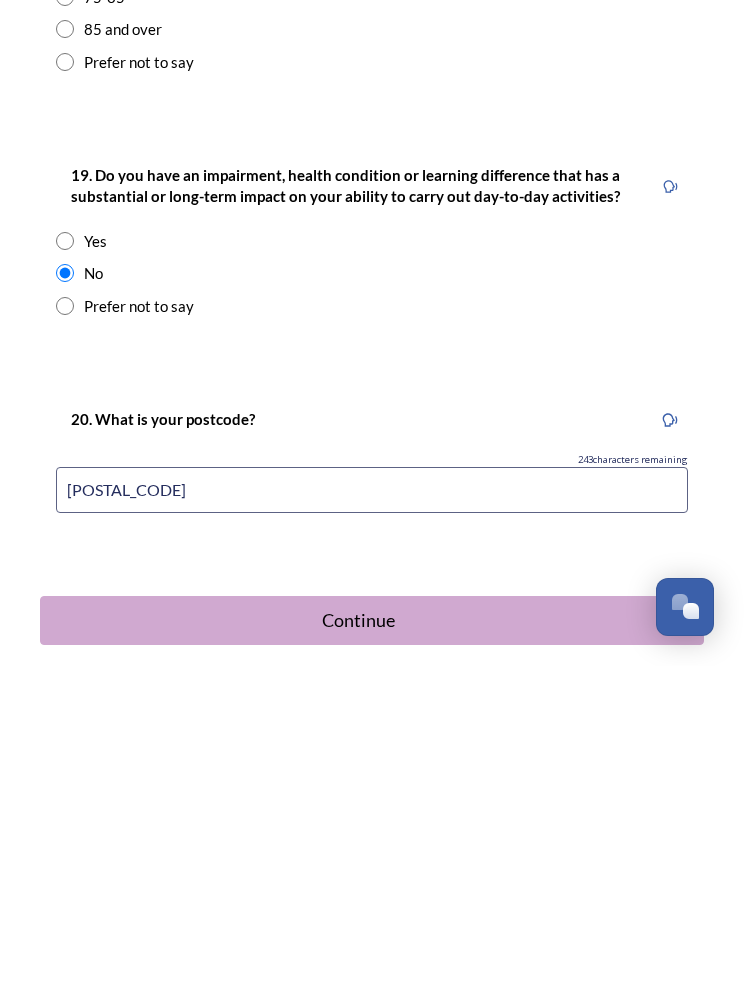 type on "[POSTAL_CODE]" 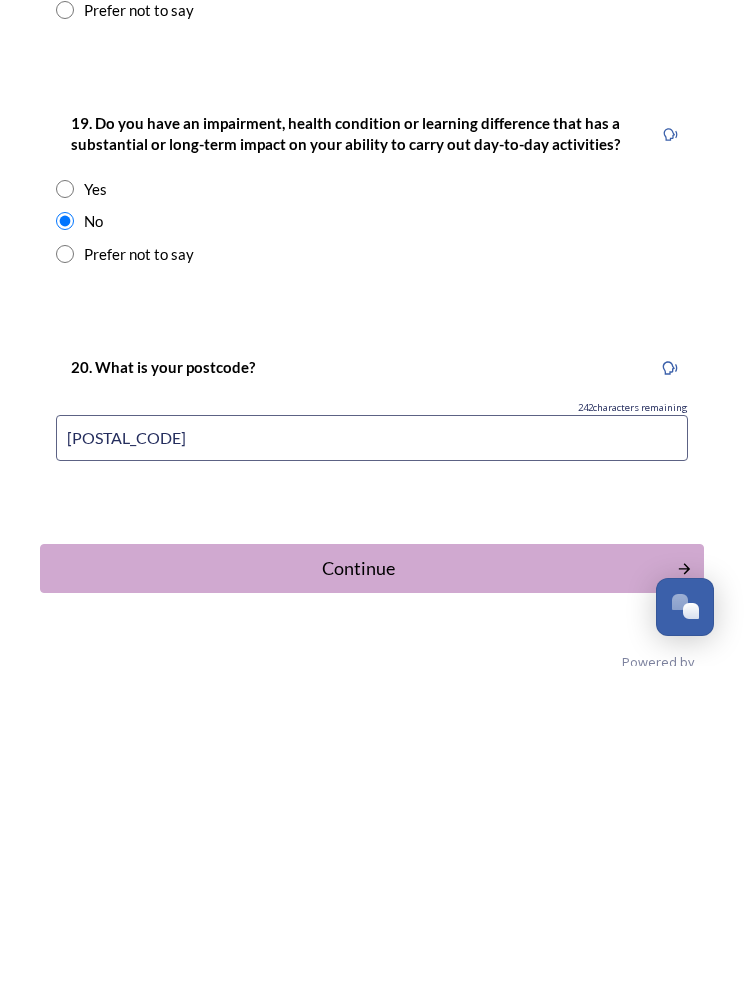 scroll, scrollTop: 730, scrollLeft: 0, axis: vertical 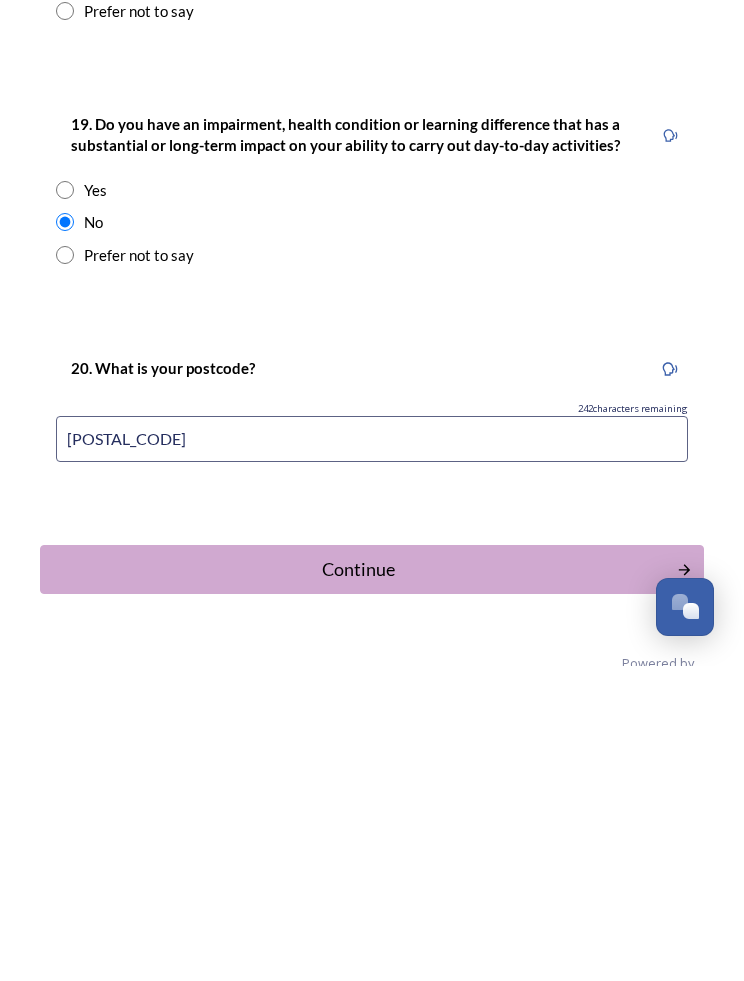 click on "Continue" at bounding box center [358, 884] 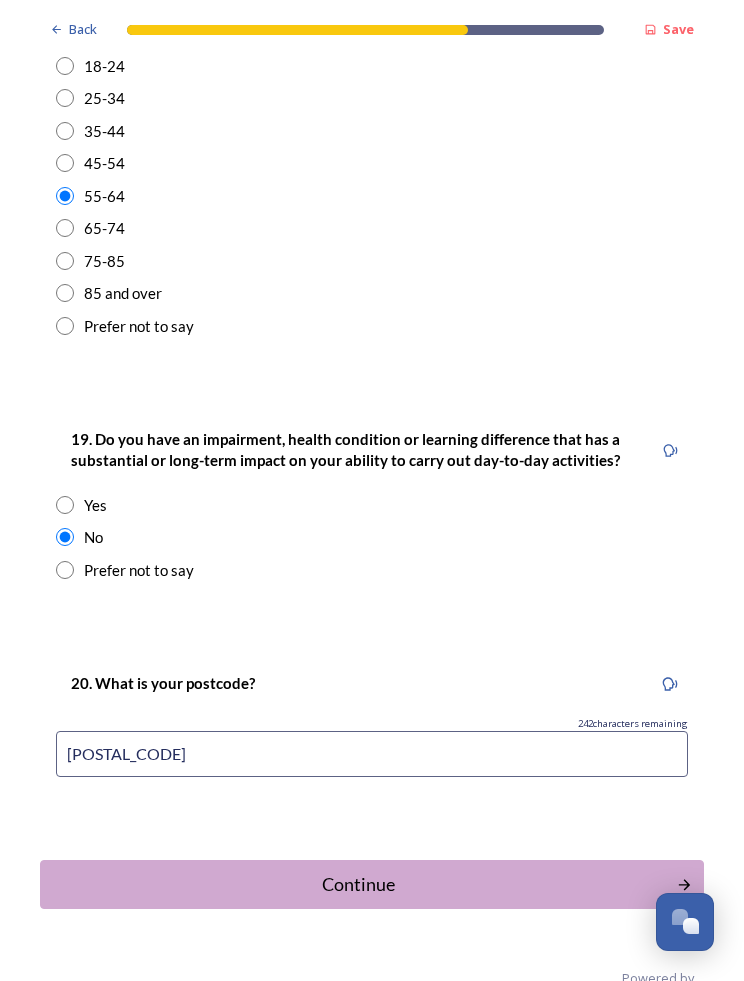 scroll, scrollTop: 0, scrollLeft: 0, axis: both 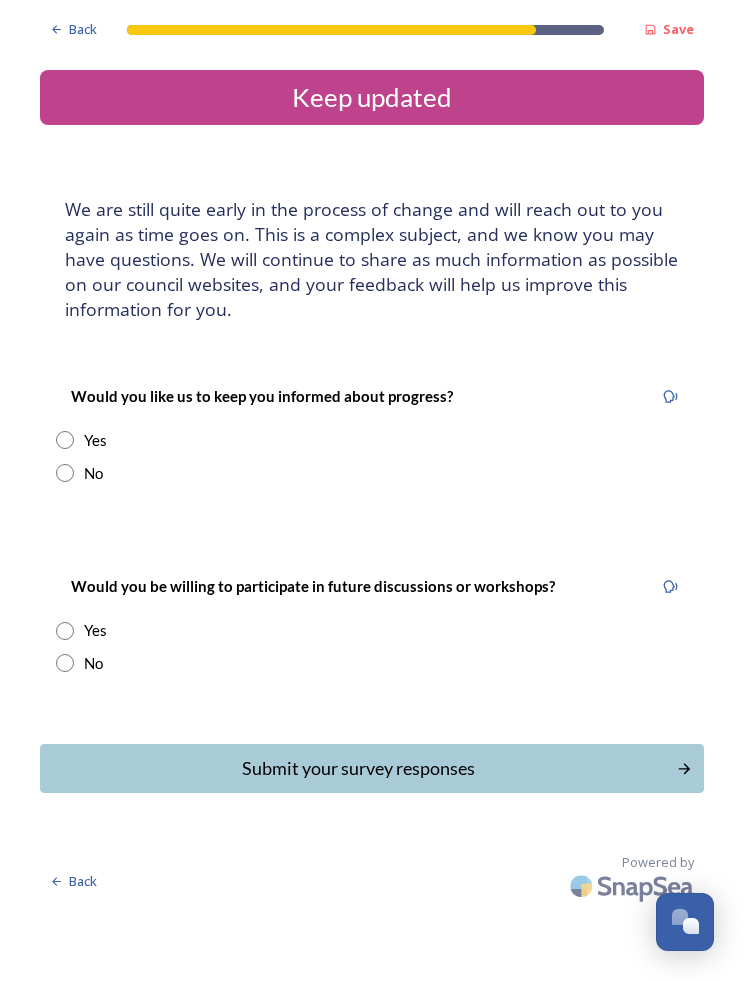 click at bounding box center (65, 440) 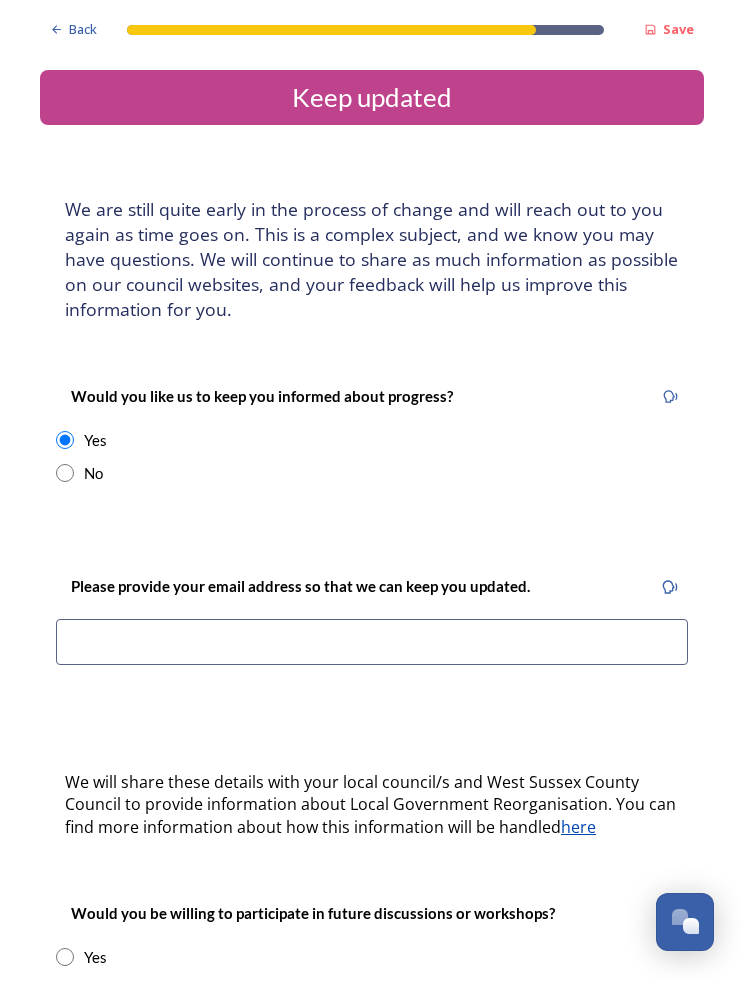 click at bounding box center (372, 642) 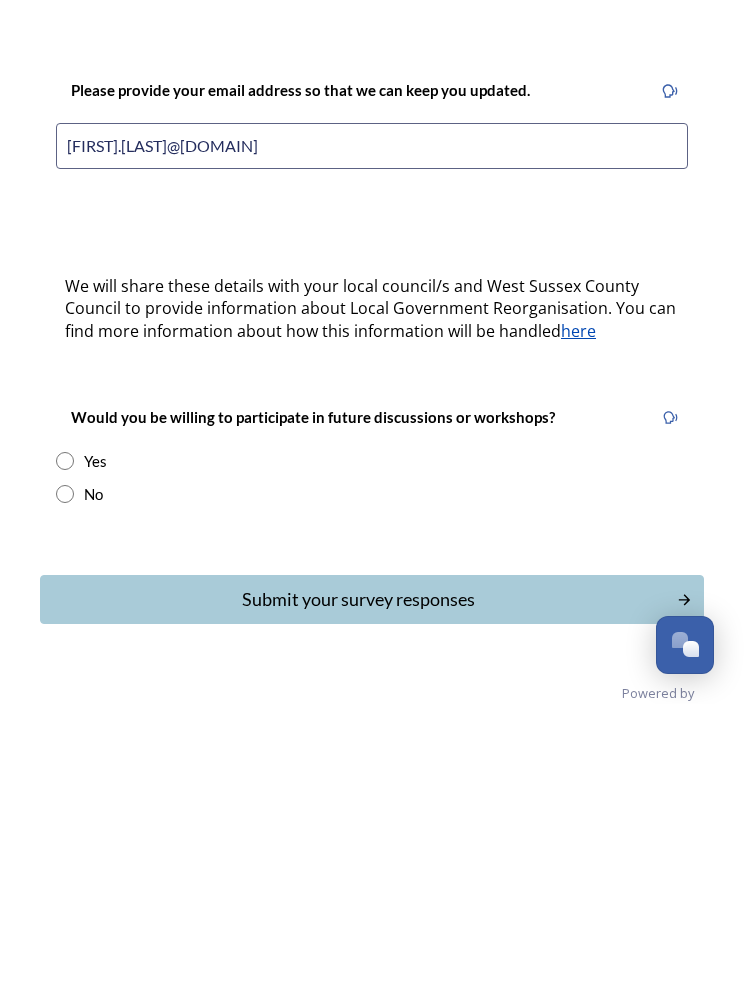 scroll, scrollTop: 218, scrollLeft: 0, axis: vertical 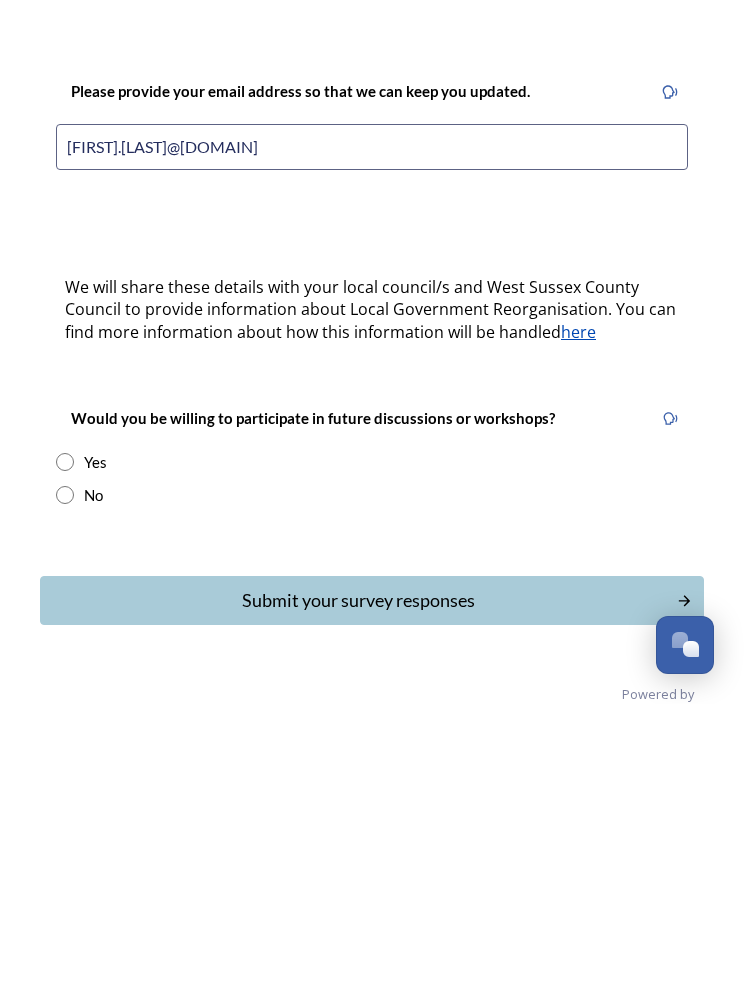 type on "[FIRST].[LAST]@[DOMAIN]" 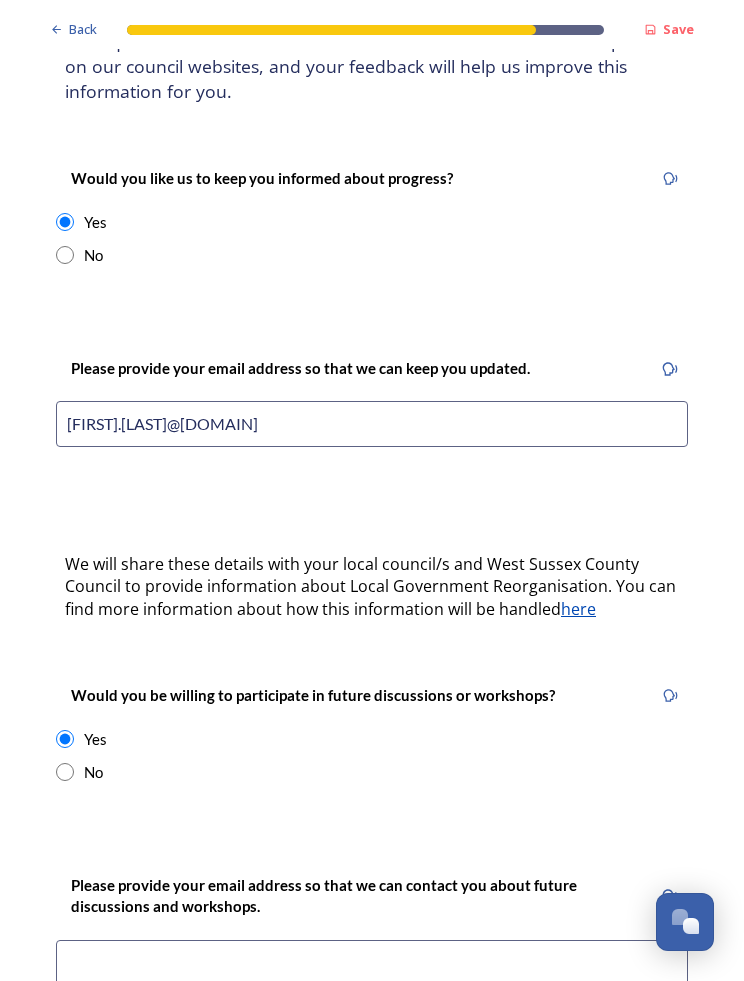 click at bounding box center [372, 963] 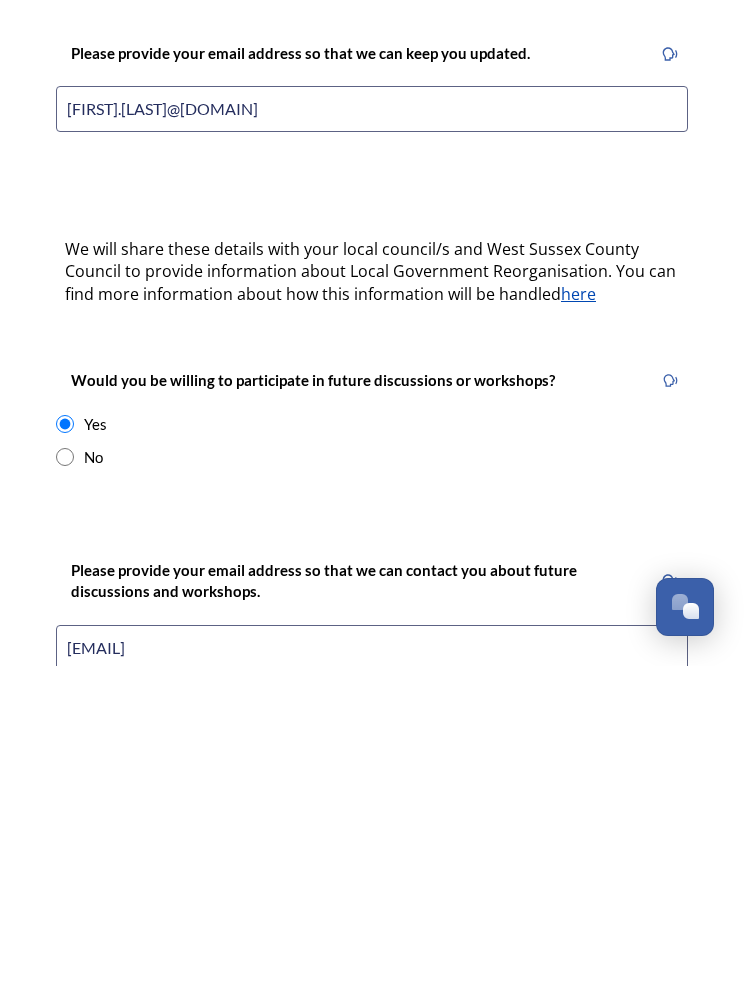 type on "[FIRST].[LAST]@[DOMAIN]" 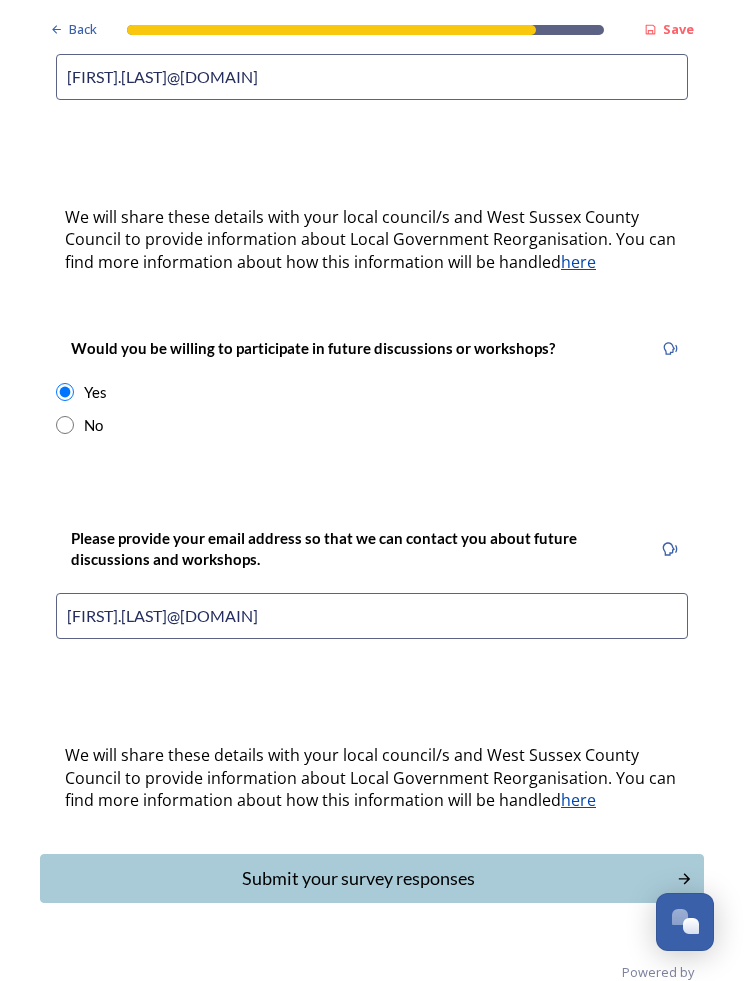 scroll, scrollTop: 562, scrollLeft: 0, axis: vertical 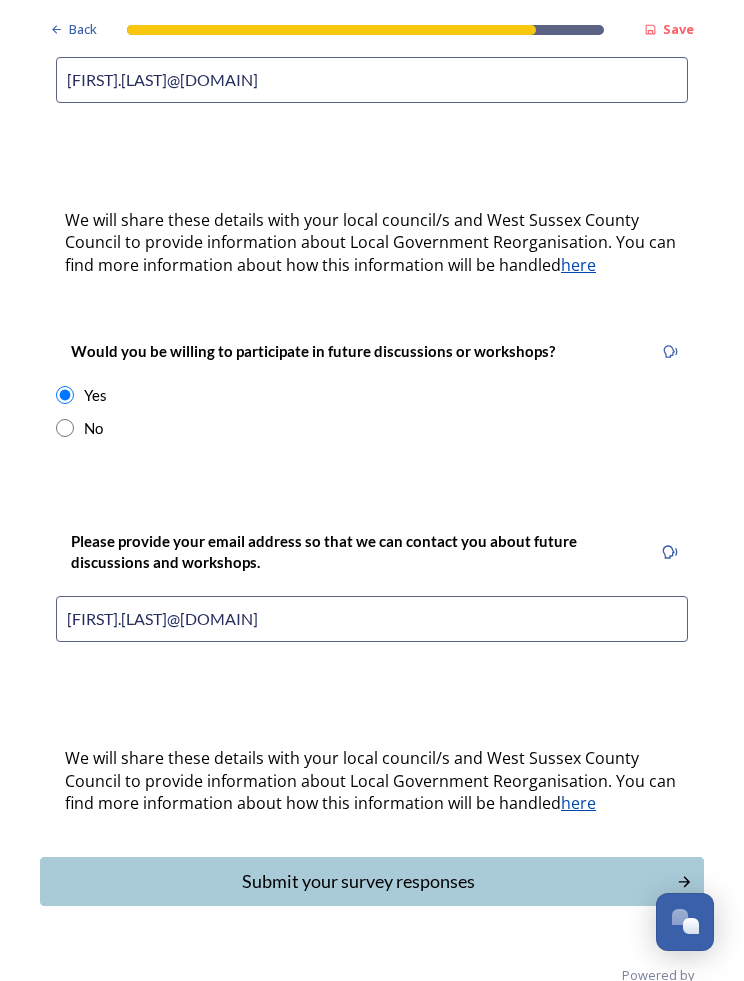 click on "Submit your survey responses" at bounding box center [358, 881] 